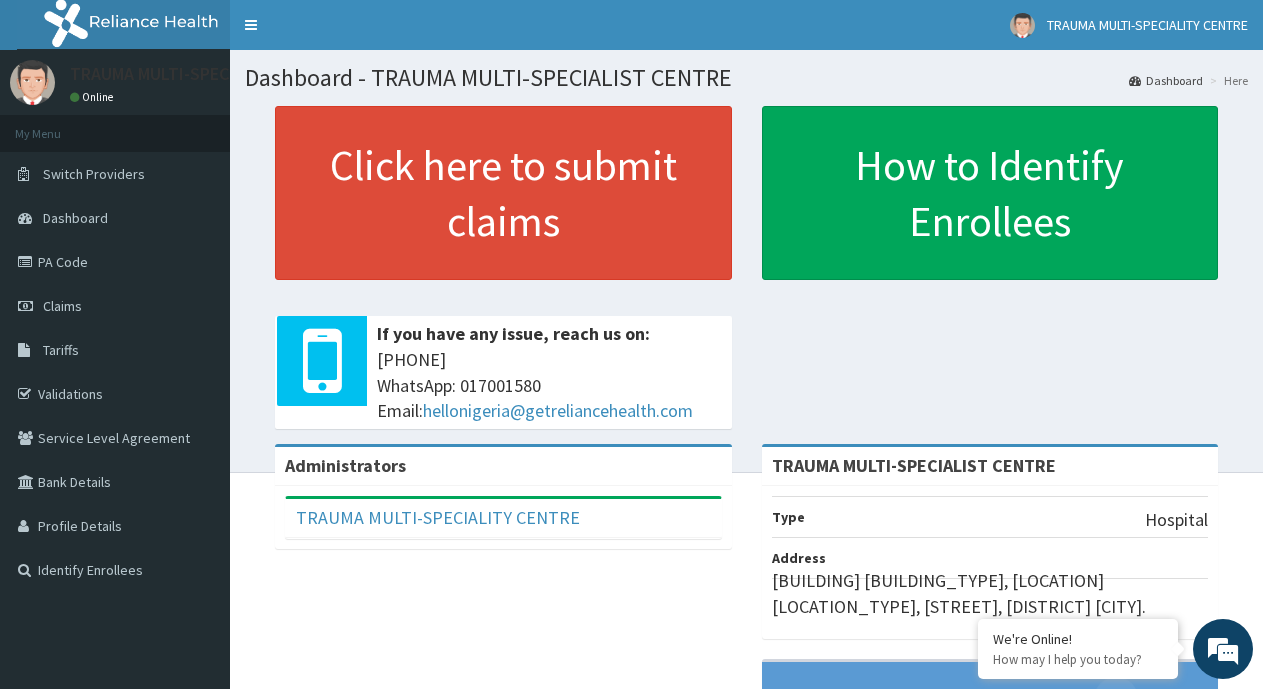 scroll, scrollTop: 0, scrollLeft: 0, axis: both 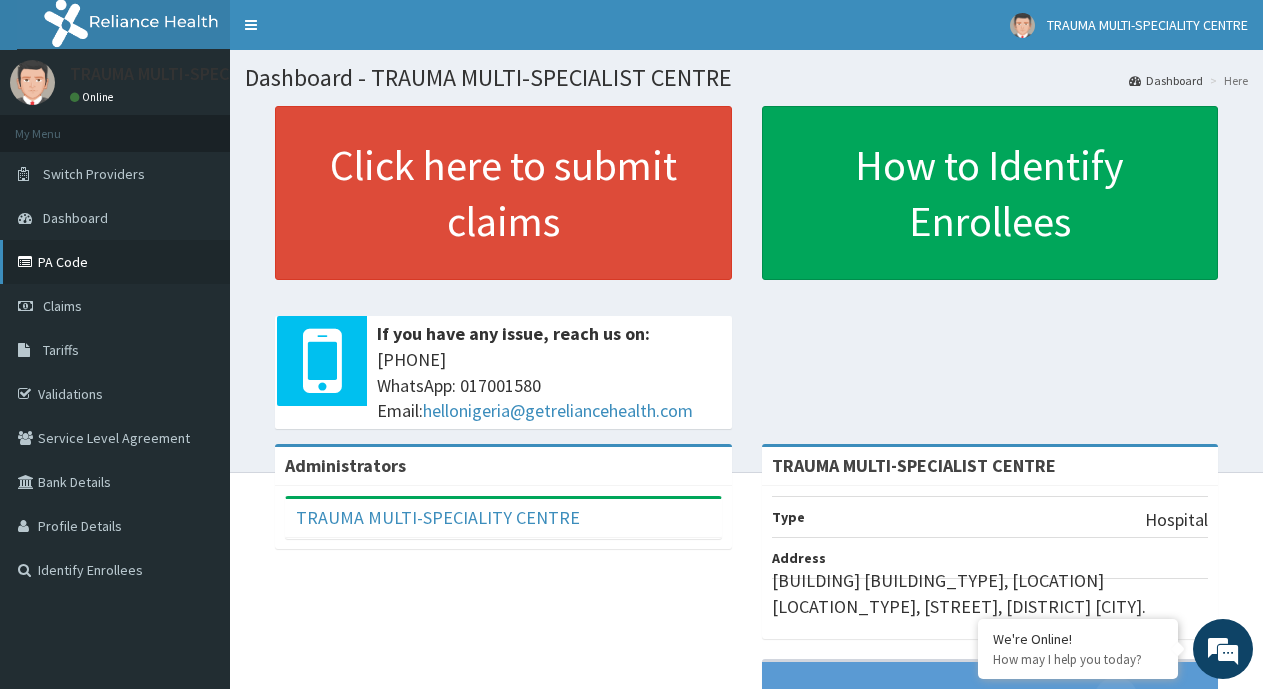 click on "PA Code" at bounding box center (115, 262) 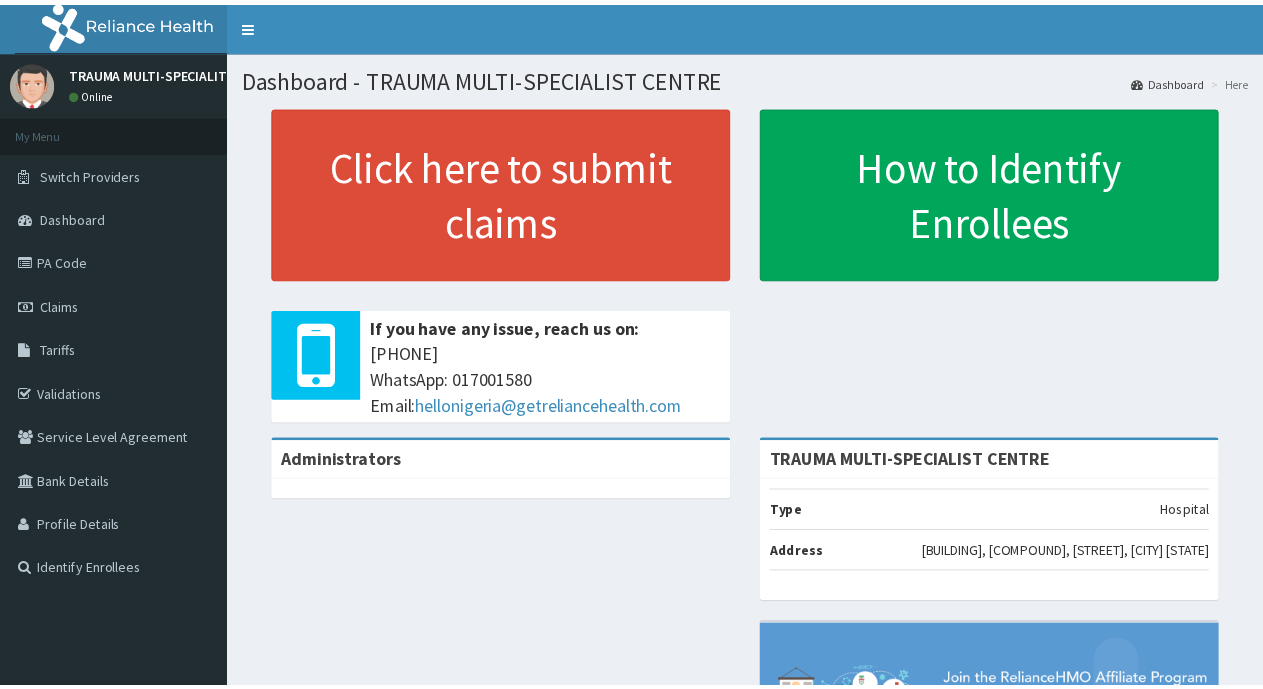 scroll, scrollTop: 0, scrollLeft: 0, axis: both 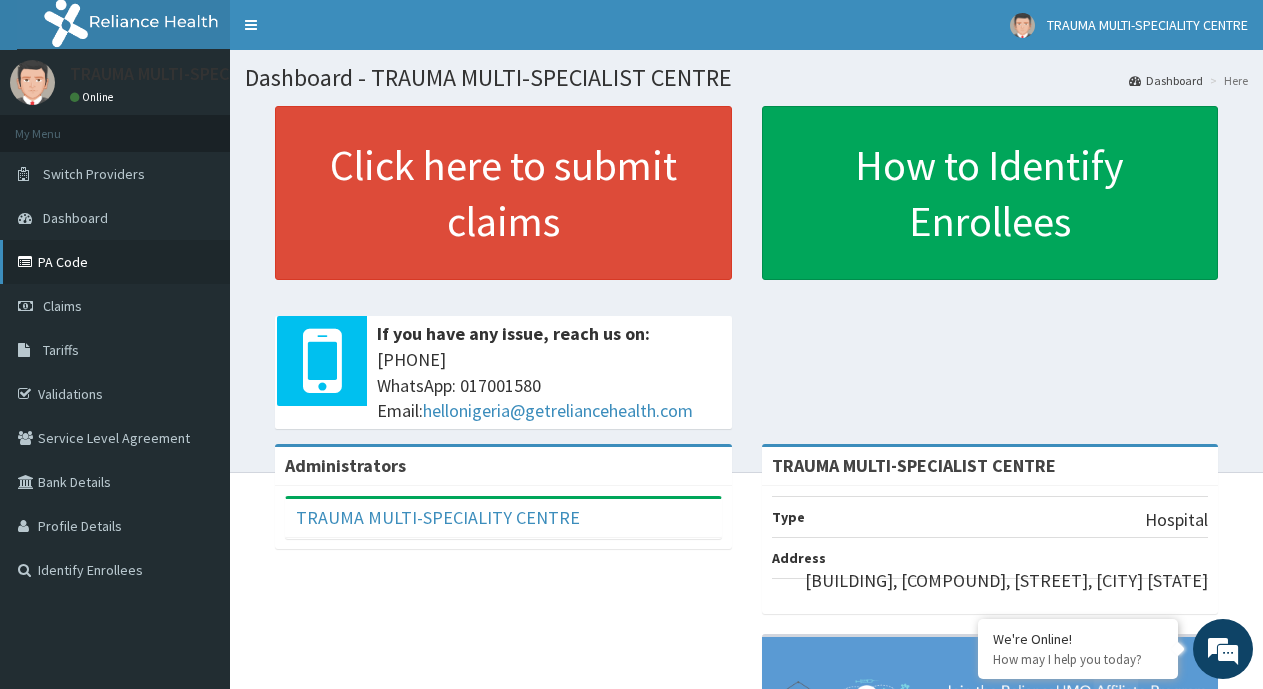 click on "PA Code" at bounding box center (115, 262) 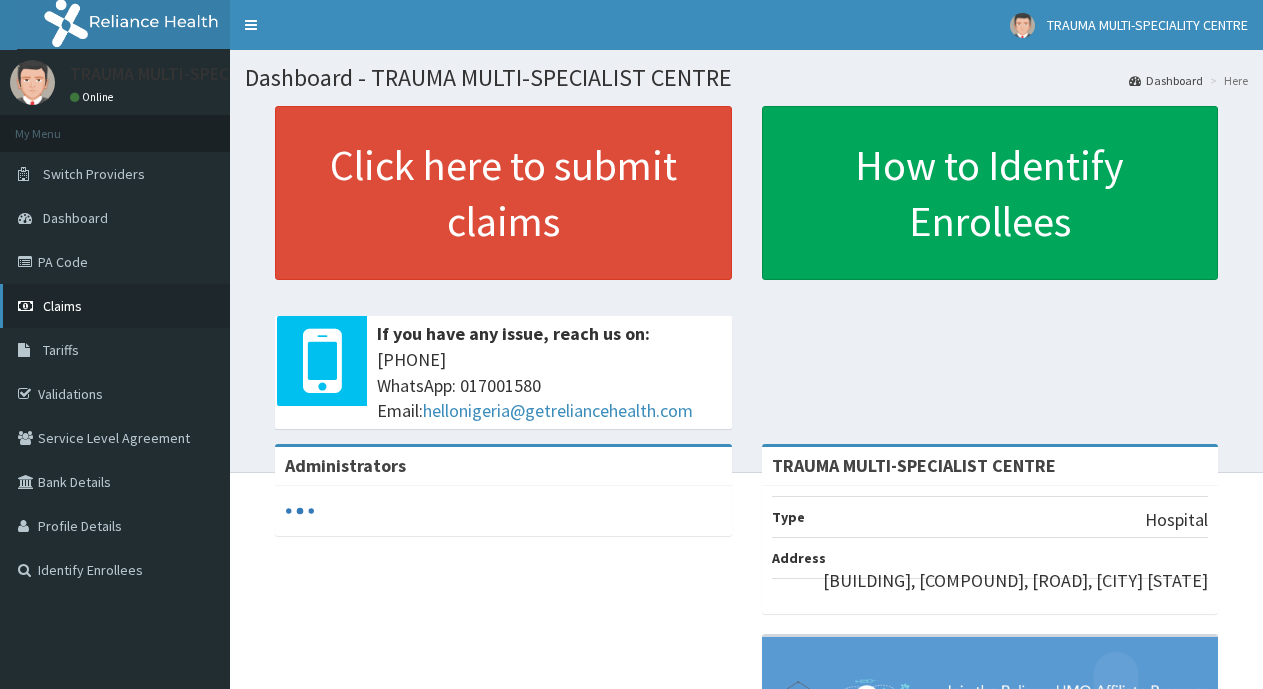 scroll, scrollTop: 0, scrollLeft: 0, axis: both 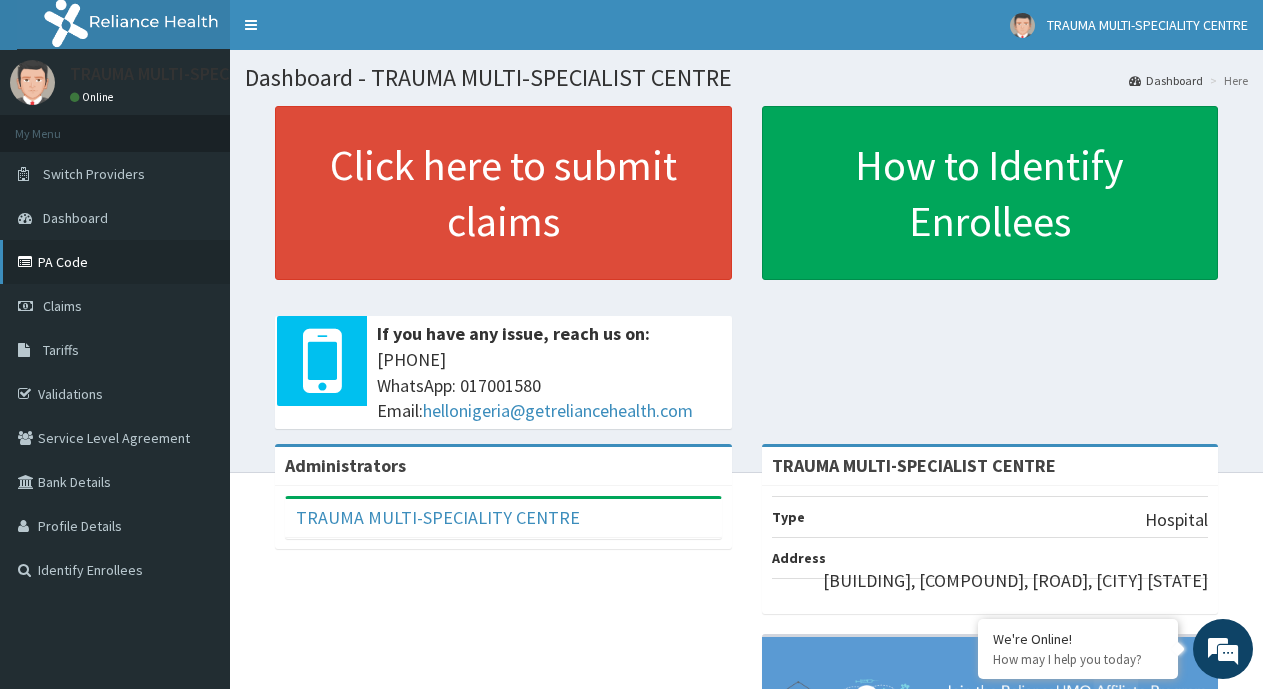 click on "PA Code" at bounding box center (115, 262) 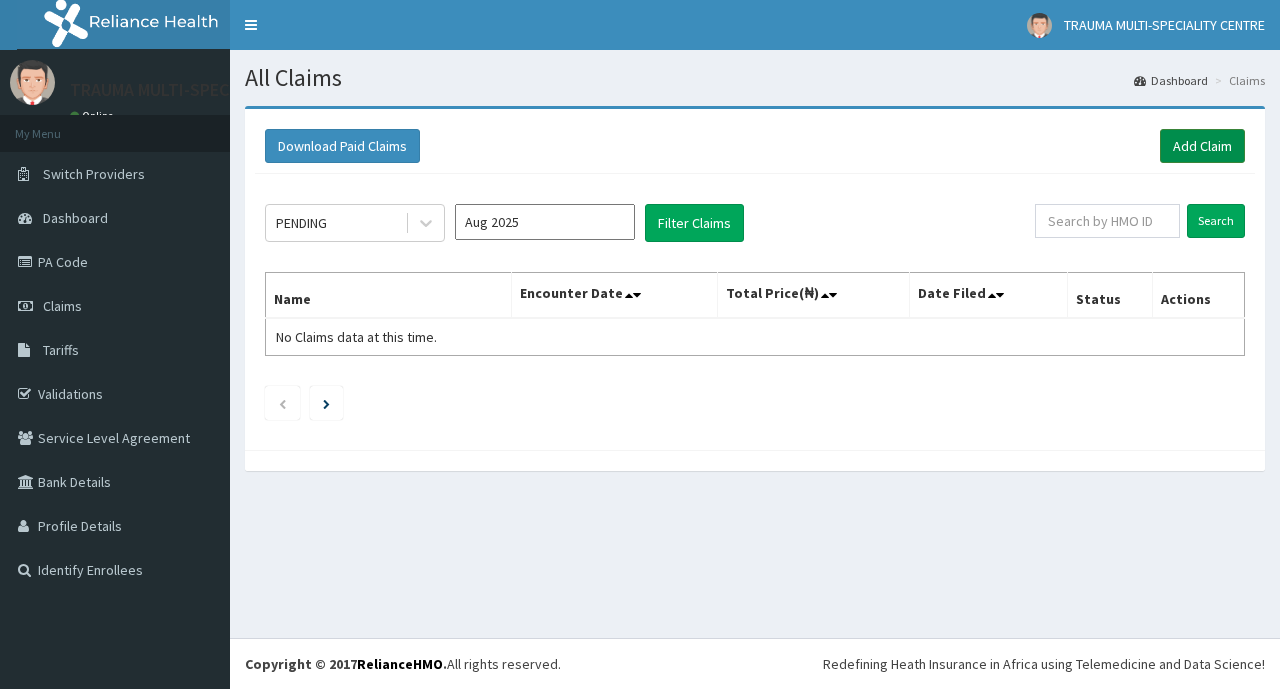 scroll, scrollTop: 0, scrollLeft: 0, axis: both 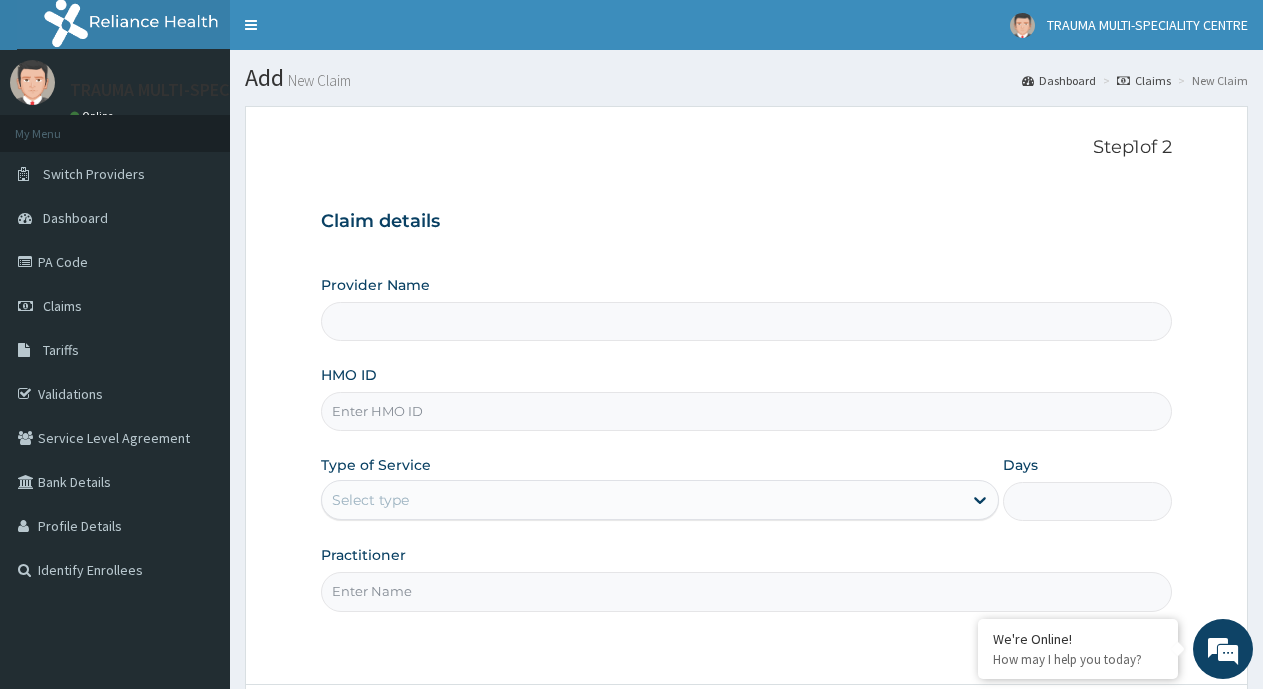 type on "TRAUMA MULTI-SPECIALIST CENTRE" 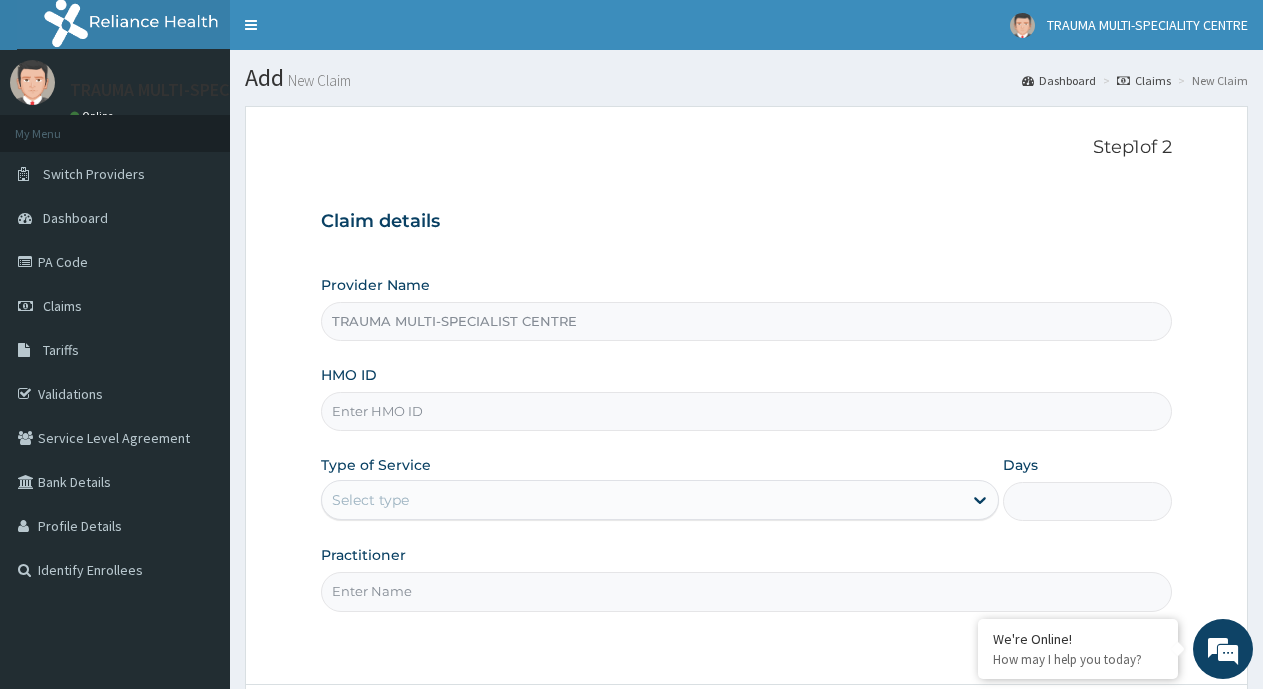 click on "HMO ID" at bounding box center (746, 411) 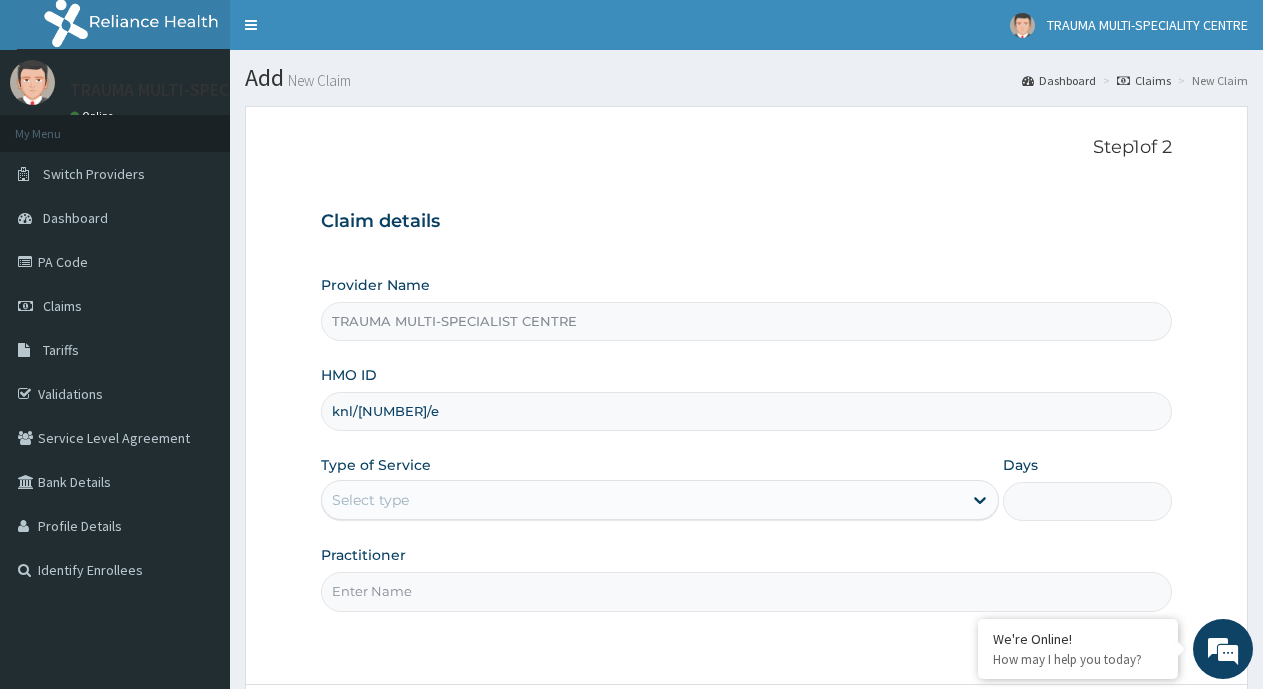 click on "Select type" at bounding box center (659, 500) 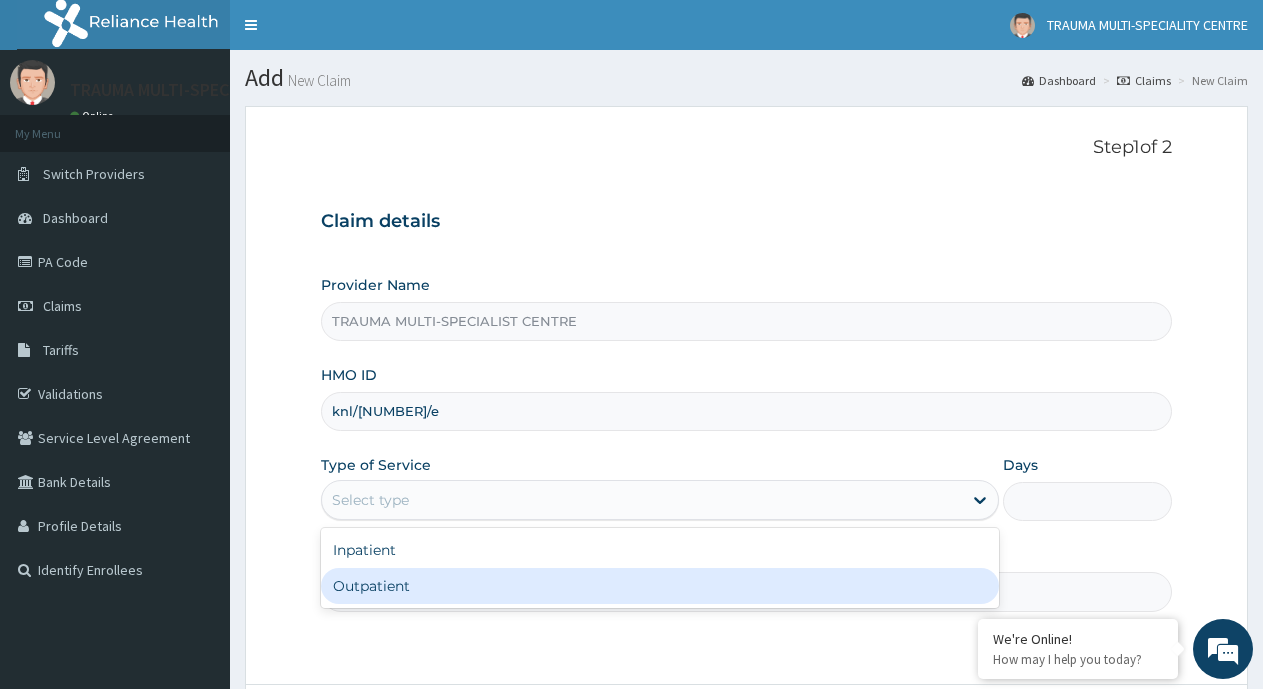 click on "Outpatient" at bounding box center [659, 586] 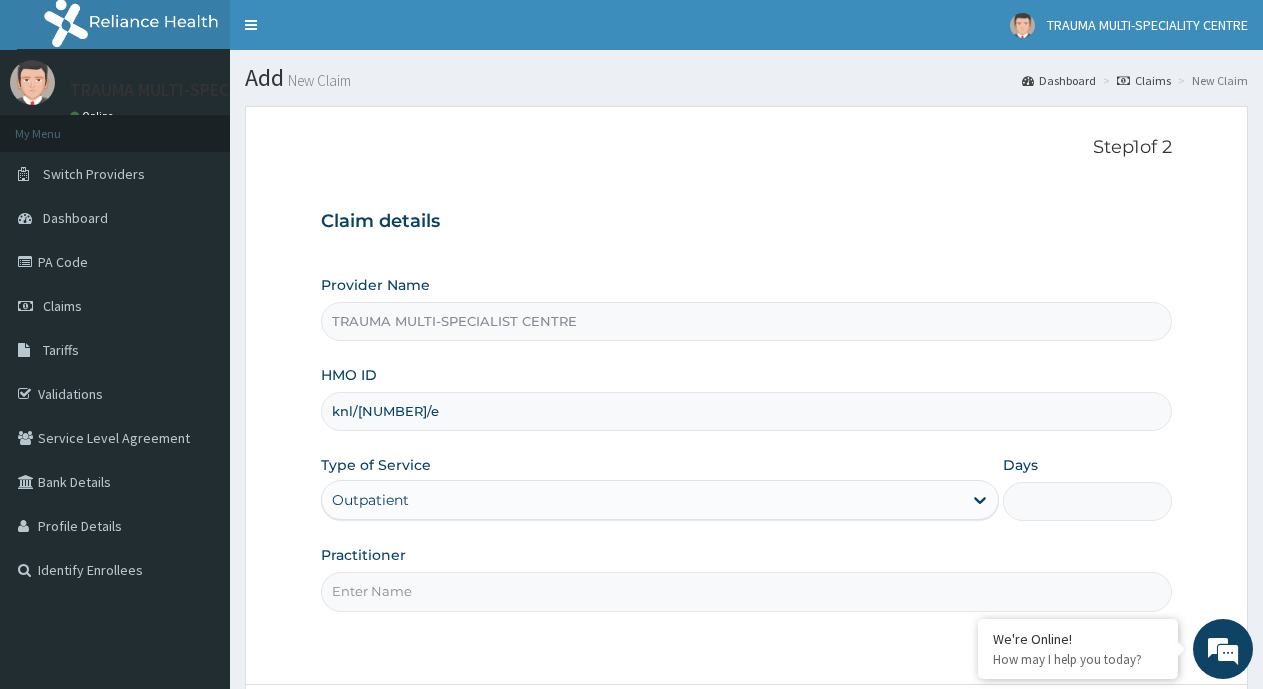 type on "1" 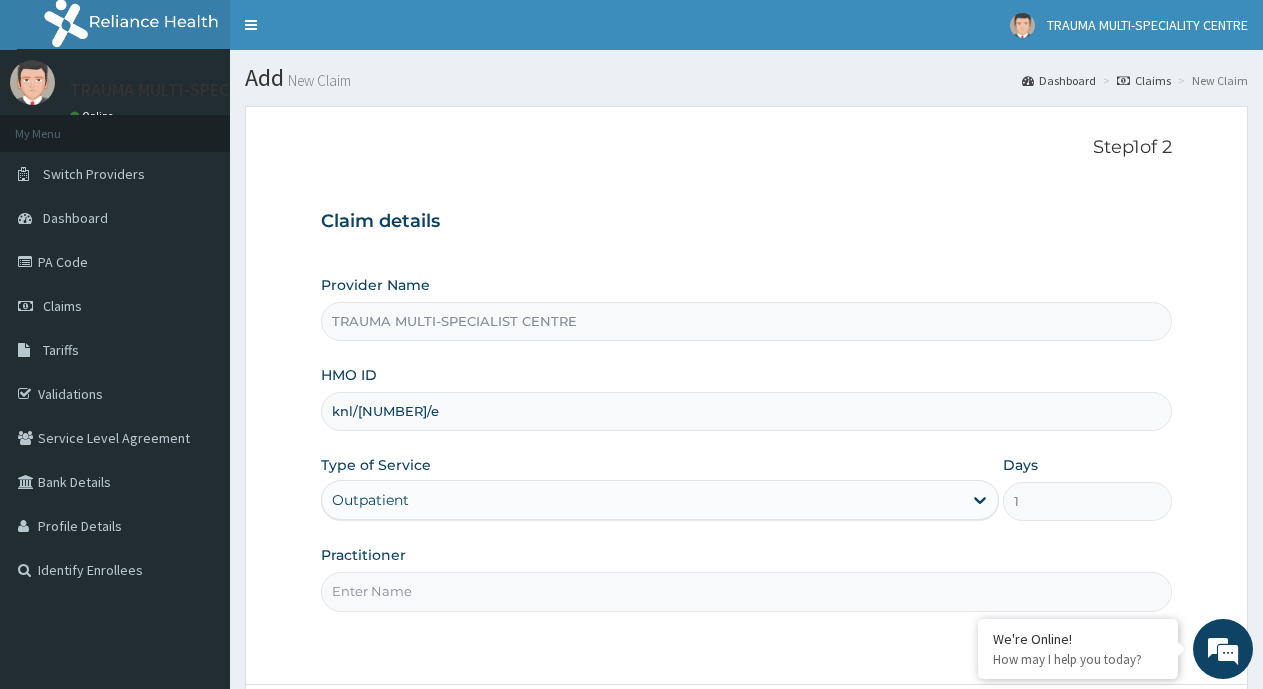 click on "Practitioner" at bounding box center [746, 591] 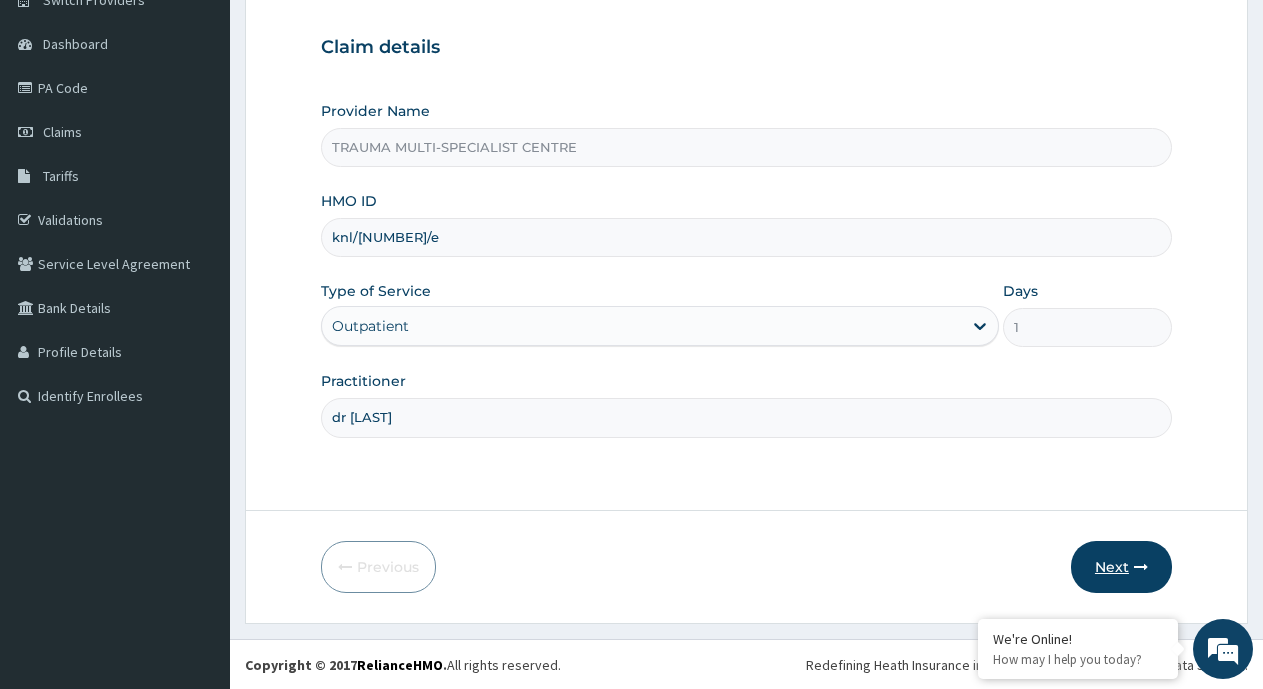 scroll, scrollTop: 175, scrollLeft: 0, axis: vertical 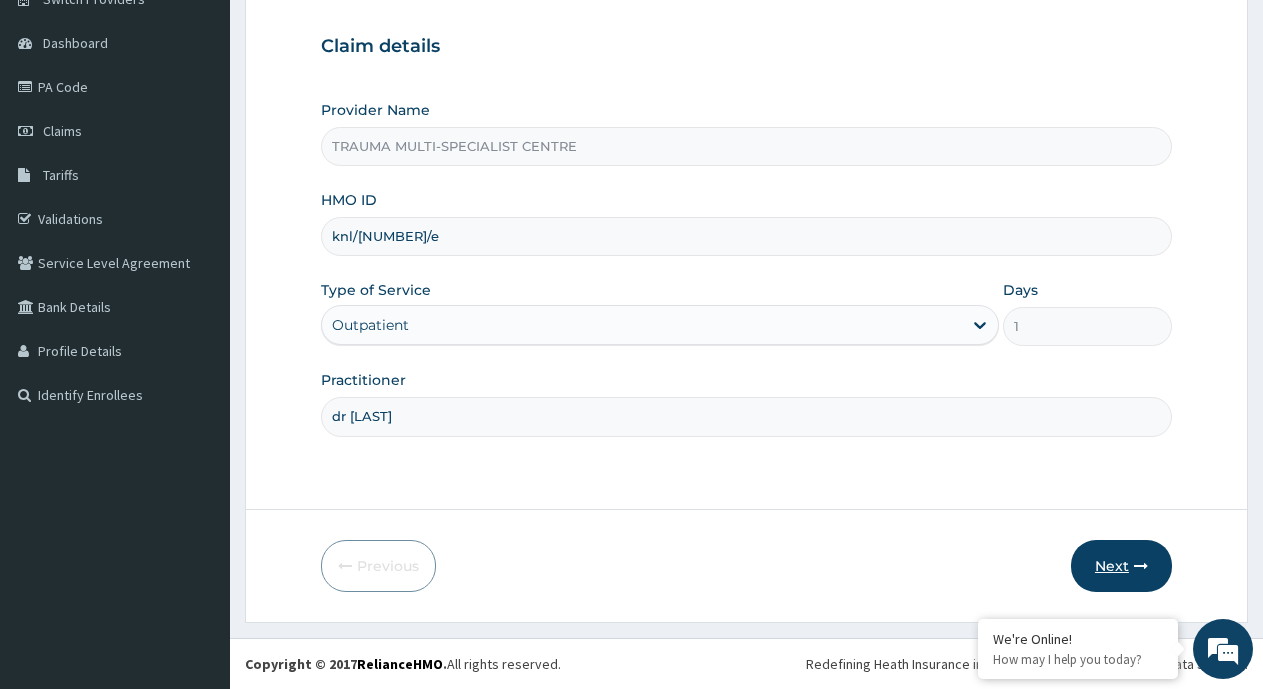 type on "dr [LAST]" 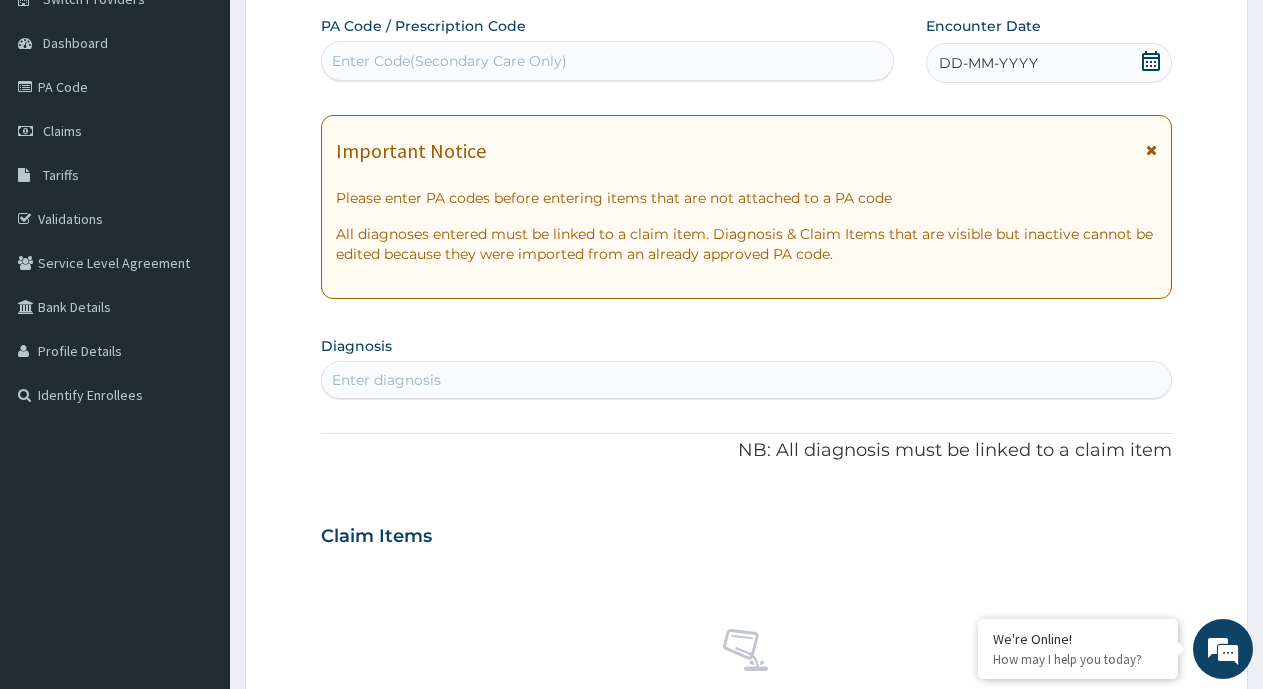 click on "Enter diagnosis" at bounding box center (386, 380) 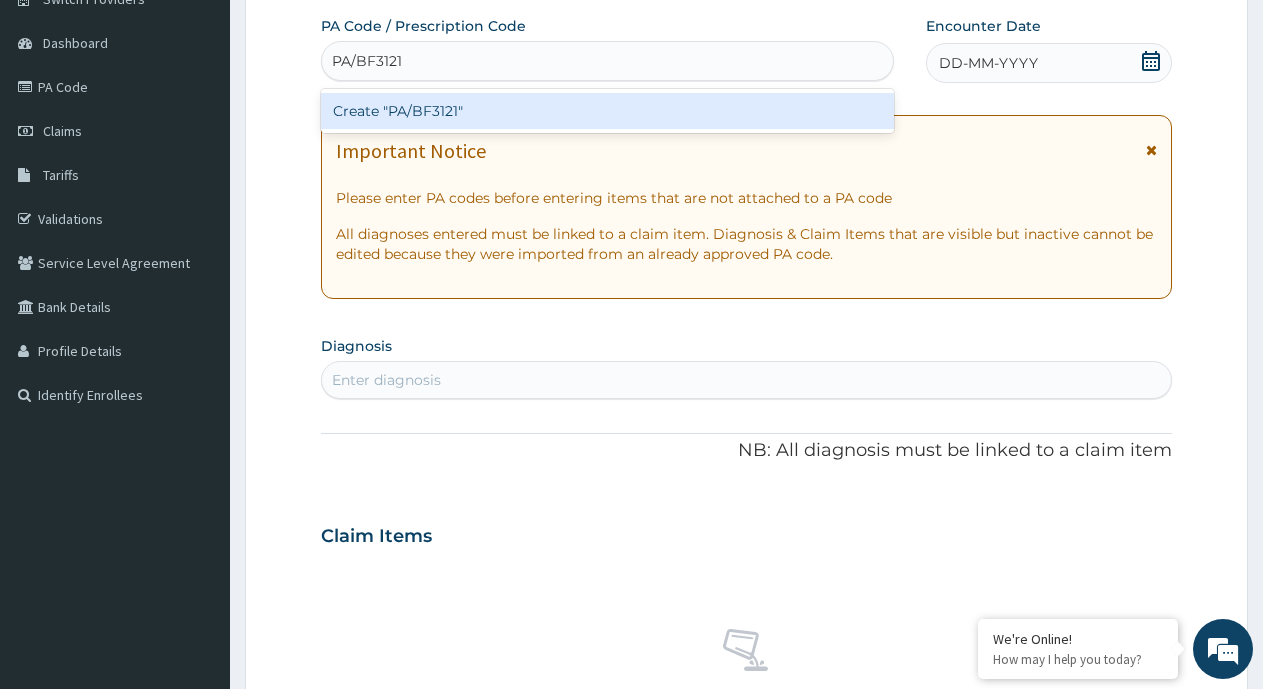 type on "PA/BF3121" 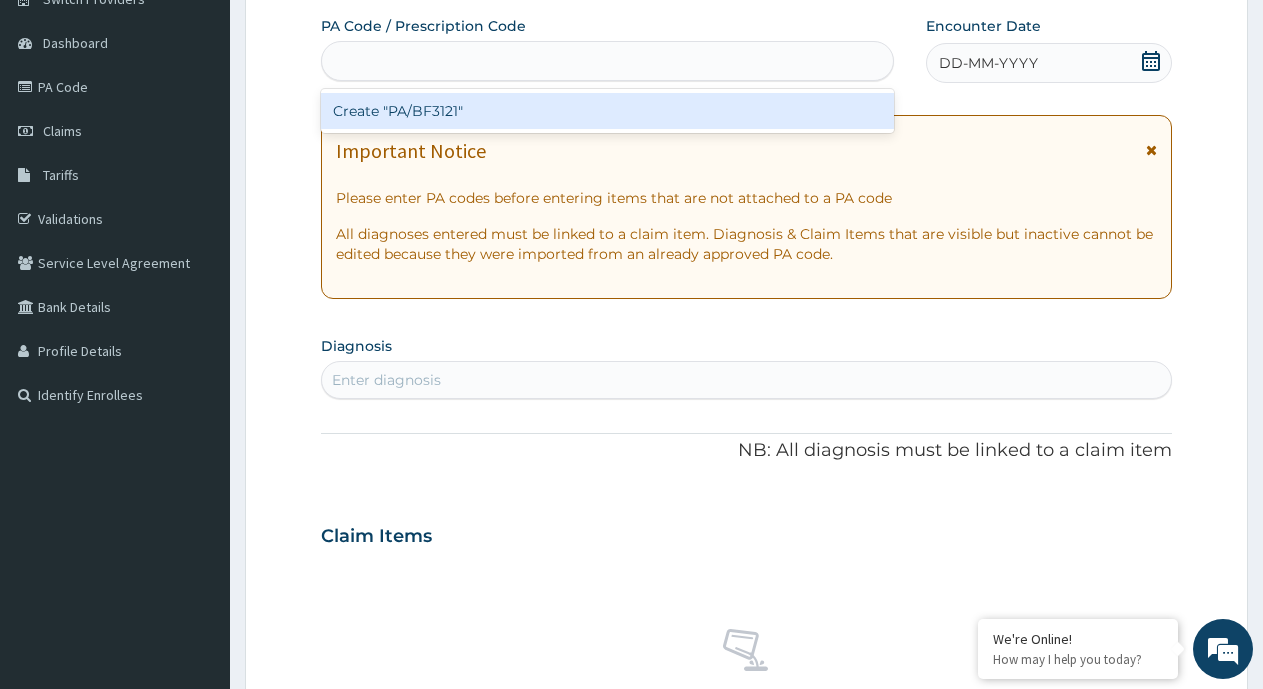 click on "PA Code / Prescription Code option Create "PA/BF3121" focused, 1 of 1. 1 result available for search term PA/BF3121. Use Up and Down to choose options, press Enter to select the currently focused option, press Escape to exit the menu, press Tab to select the option and exit the menu. PA/BF3121 Create "PA/BF3121" Encounter Date [DATE] Important Notice Please enter PA codes before entering items that are not attached to a PA code   All diagnoses entered must be linked to a claim item. Diagnosis & Claim Items that are visible but inactive cannot be edited because they were imported from an already approved PA code. Diagnosis Enter diagnosis NB: All diagnosis must be linked to a claim item Claim Items No claim item Types Select Type Item Select Item Pair Diagnosis Select Diagnosis Unit Price 0 Add Comment" at bounding box center [746, 533] 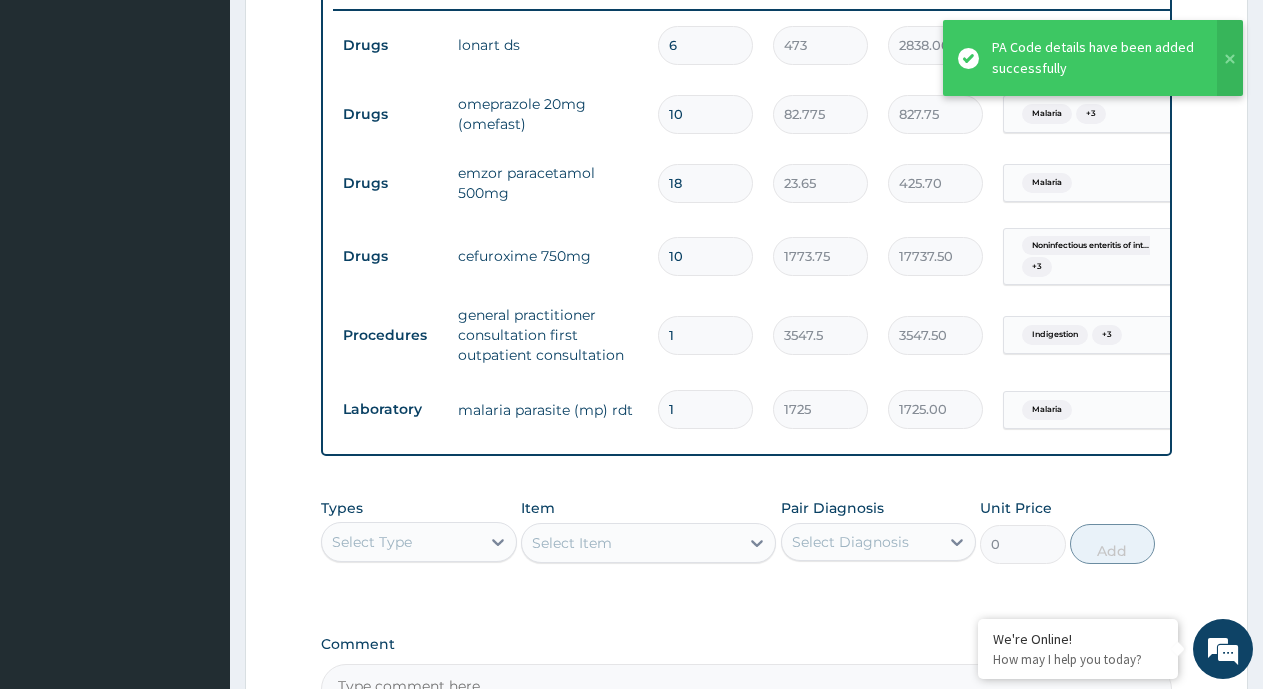 scroll, scrollTop: 752, scrollLeft: 0, axis: vertical 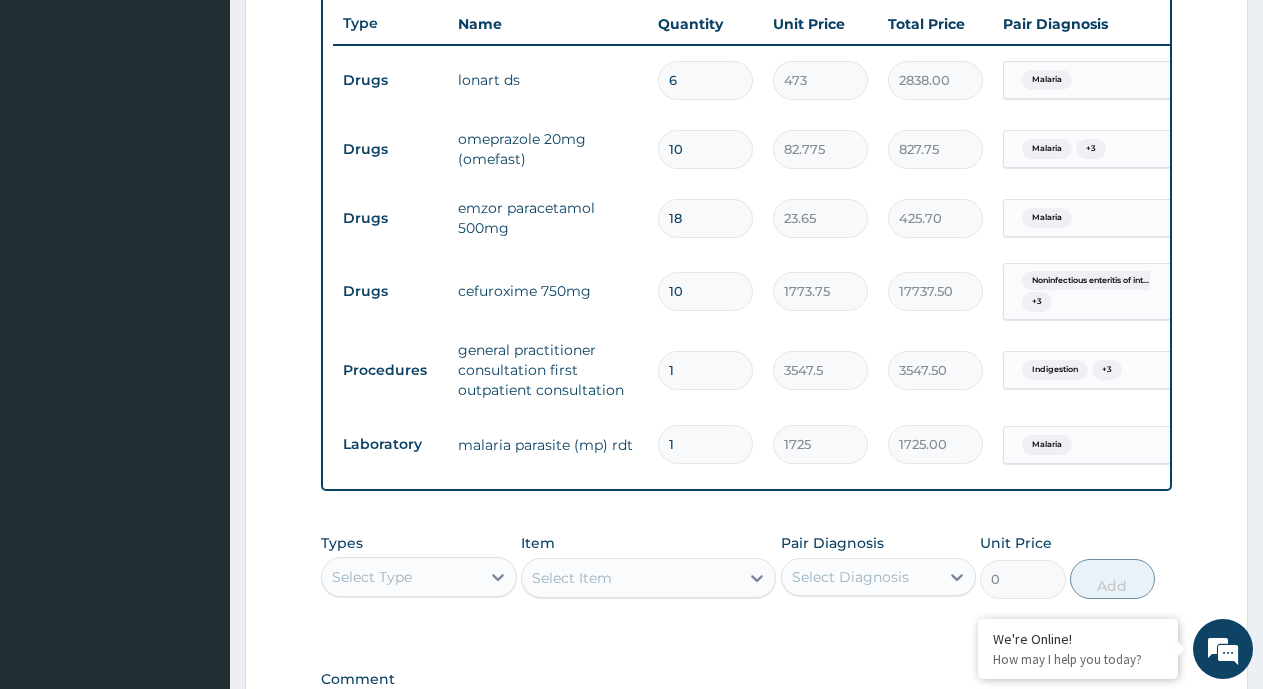 click on "10" at bounding box center [705, 291] 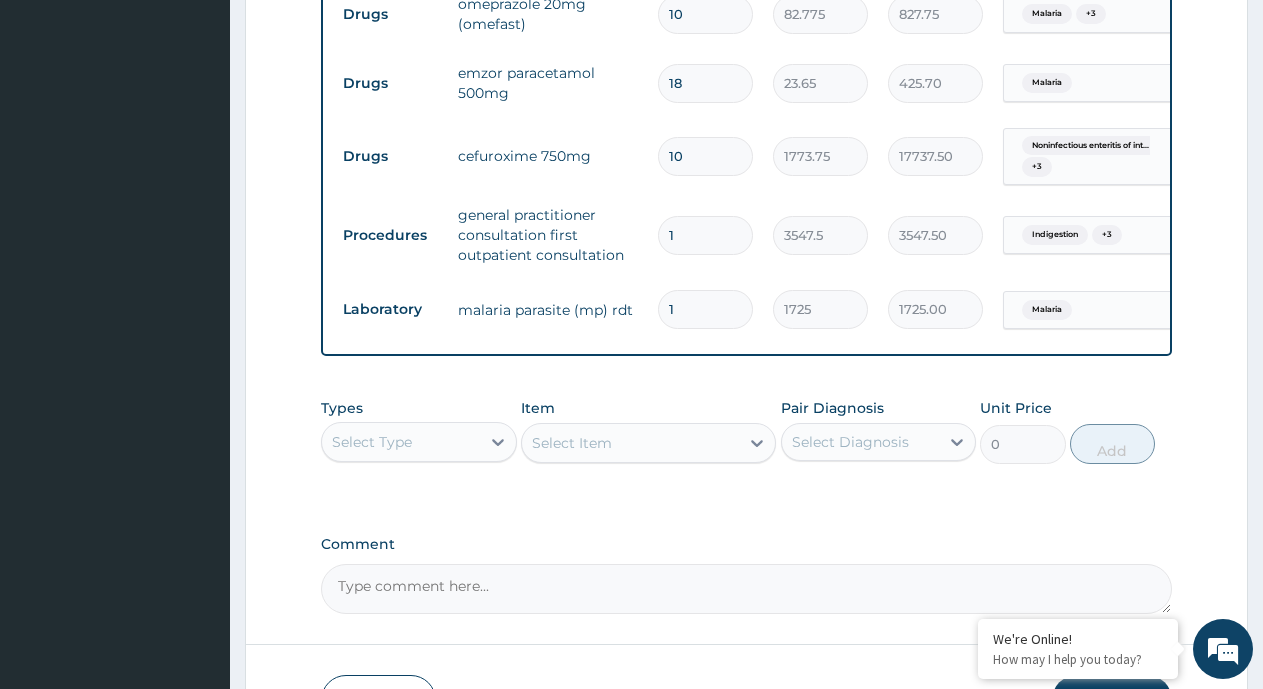 scroll, scrollTop: 852, scrollLeft: 0, axis: vertical 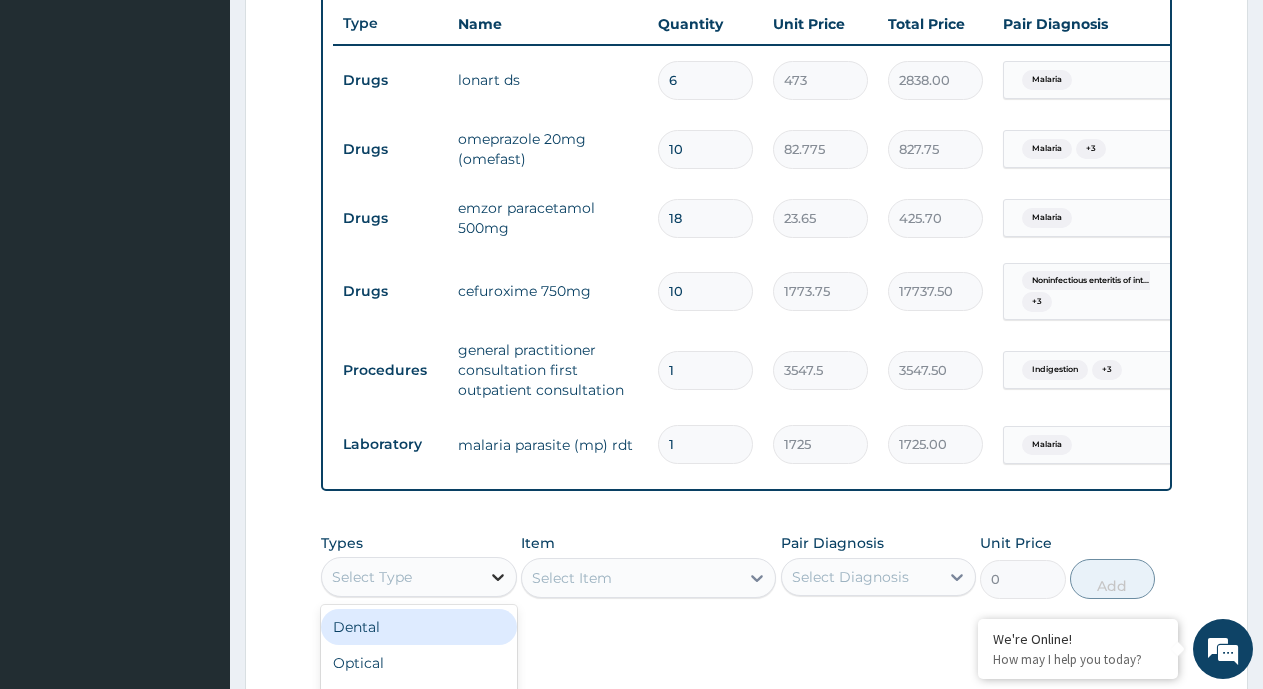 click at bounding box center [498, 577] 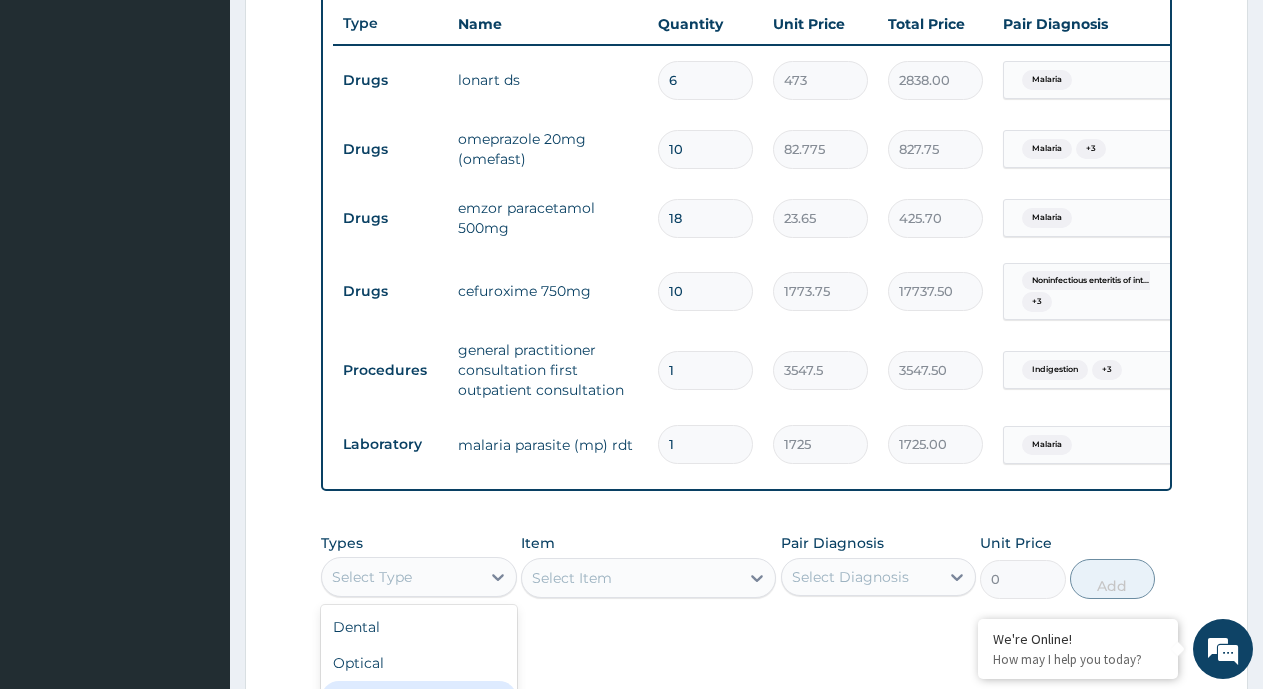 scroll, scrollTop: 68, scrollLeft: 0, axis: vertical 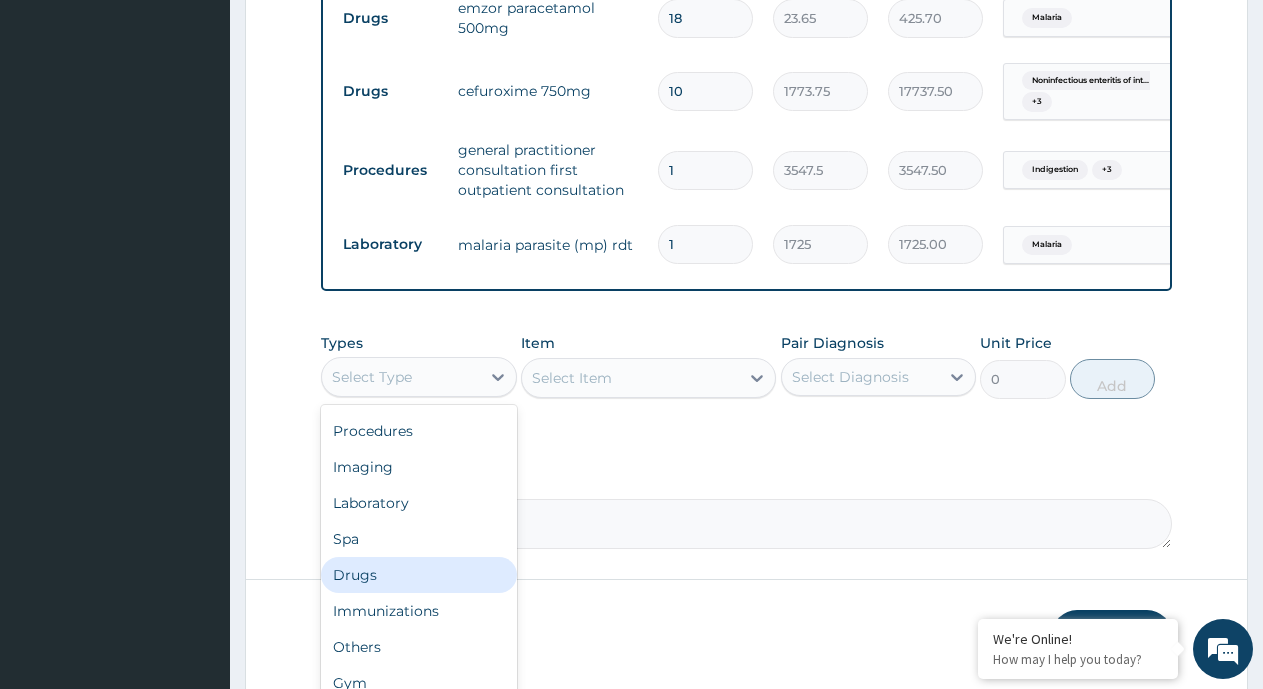 click on "Drugs" at bounding box center (419, 575) 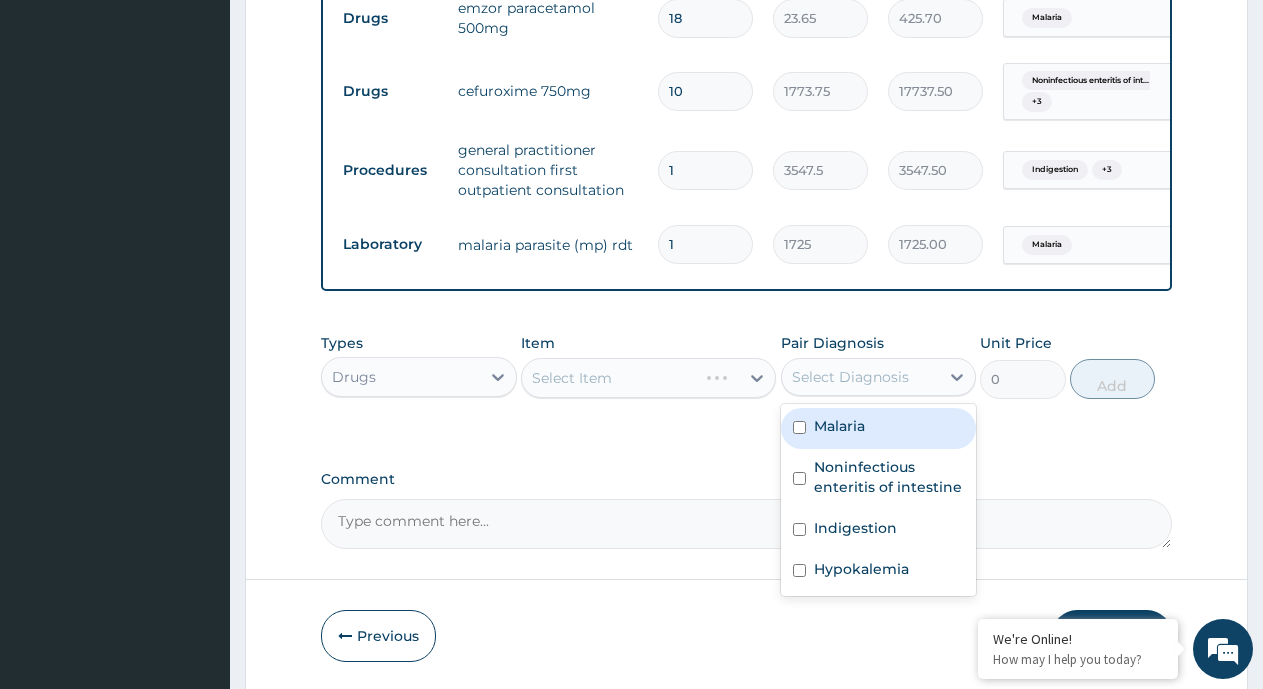 click on "Select Diagnosis" at bounding box center [850, 377] 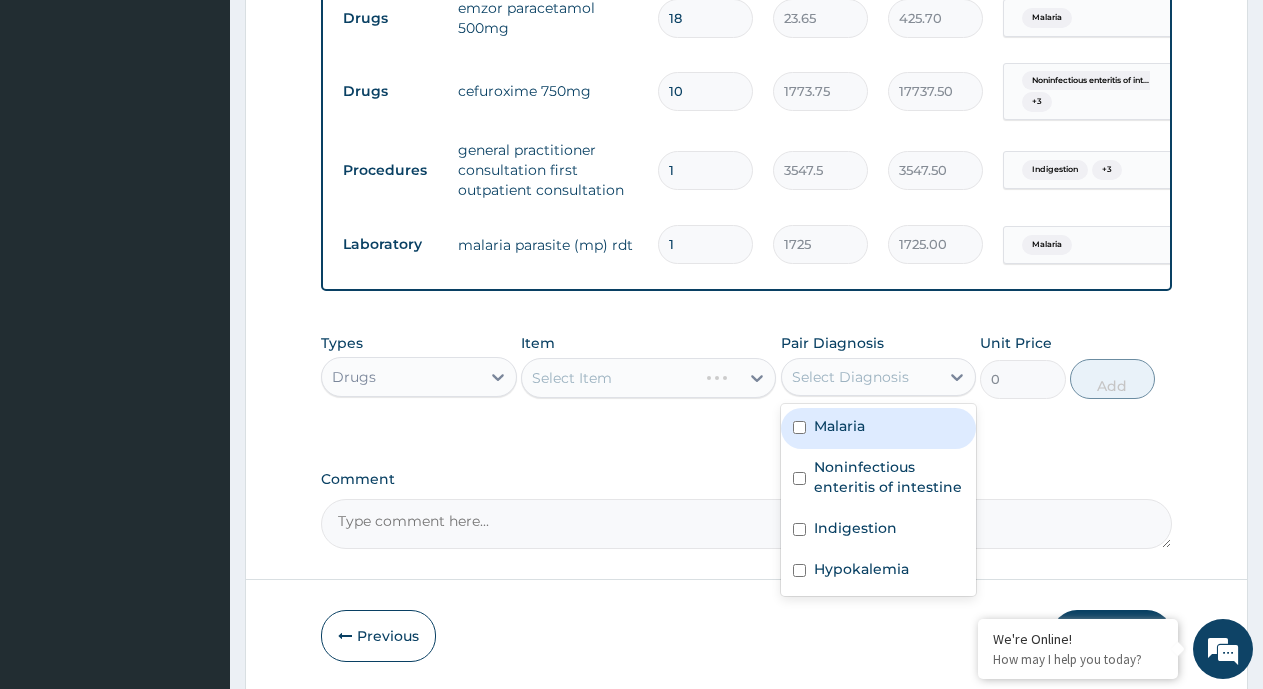 click on "Malaria" at bounding box center [839, 426] 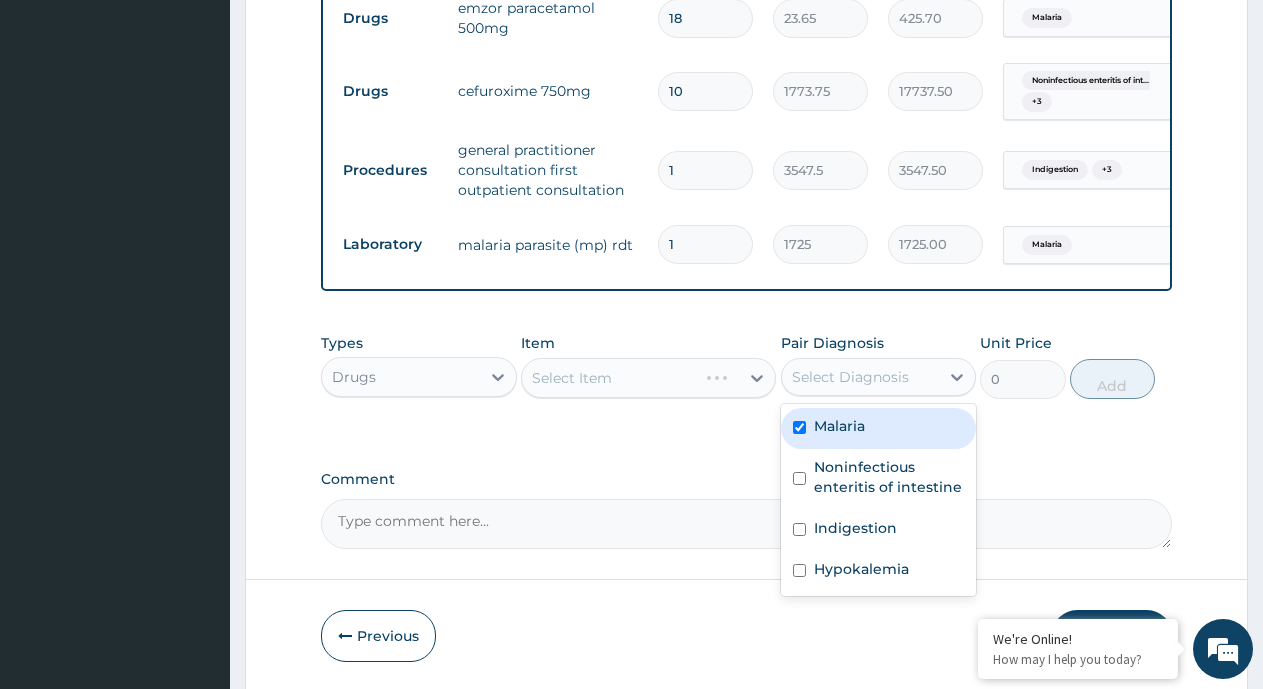 checkbox on "true" 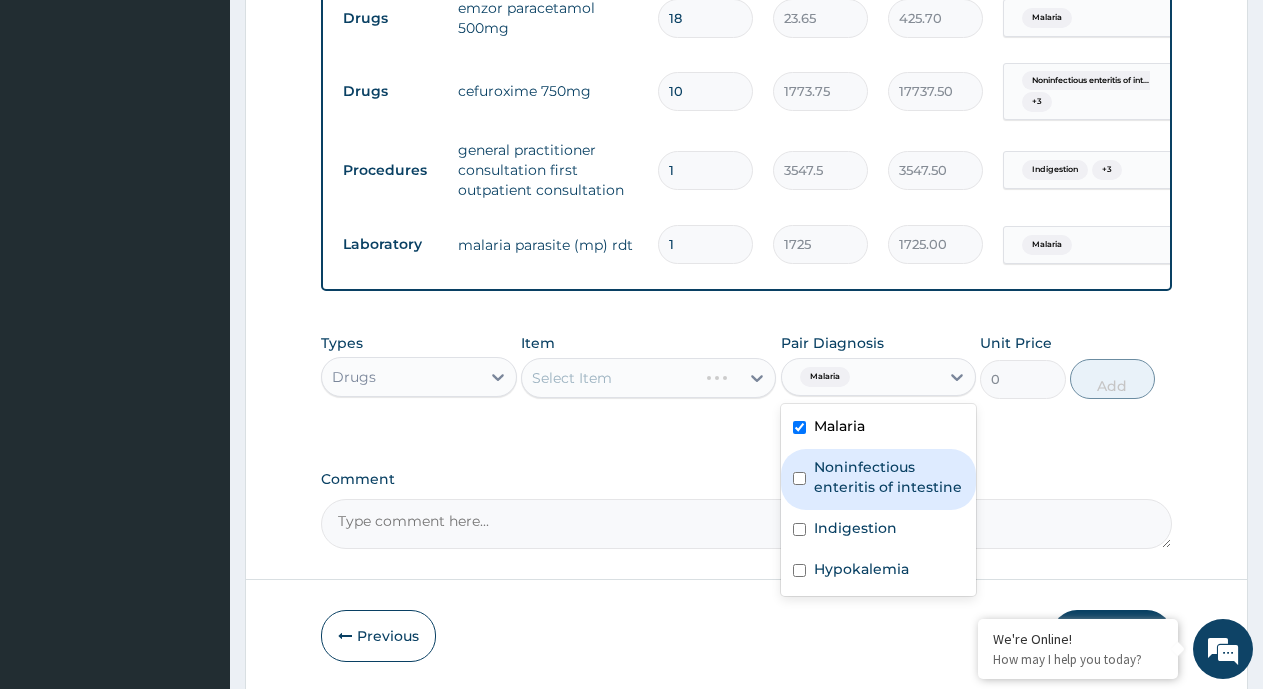 click on "Noninfectious enteritis of intestine" at bounding box center (889, 477) 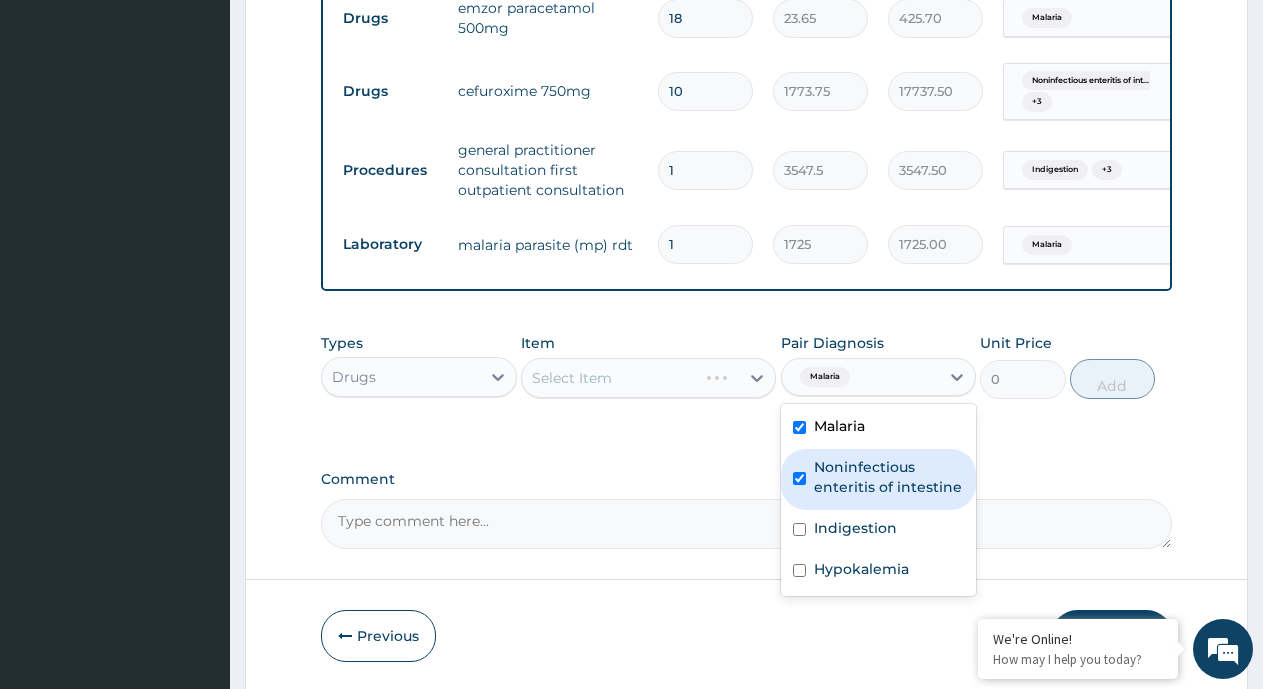 checkbox on "true" 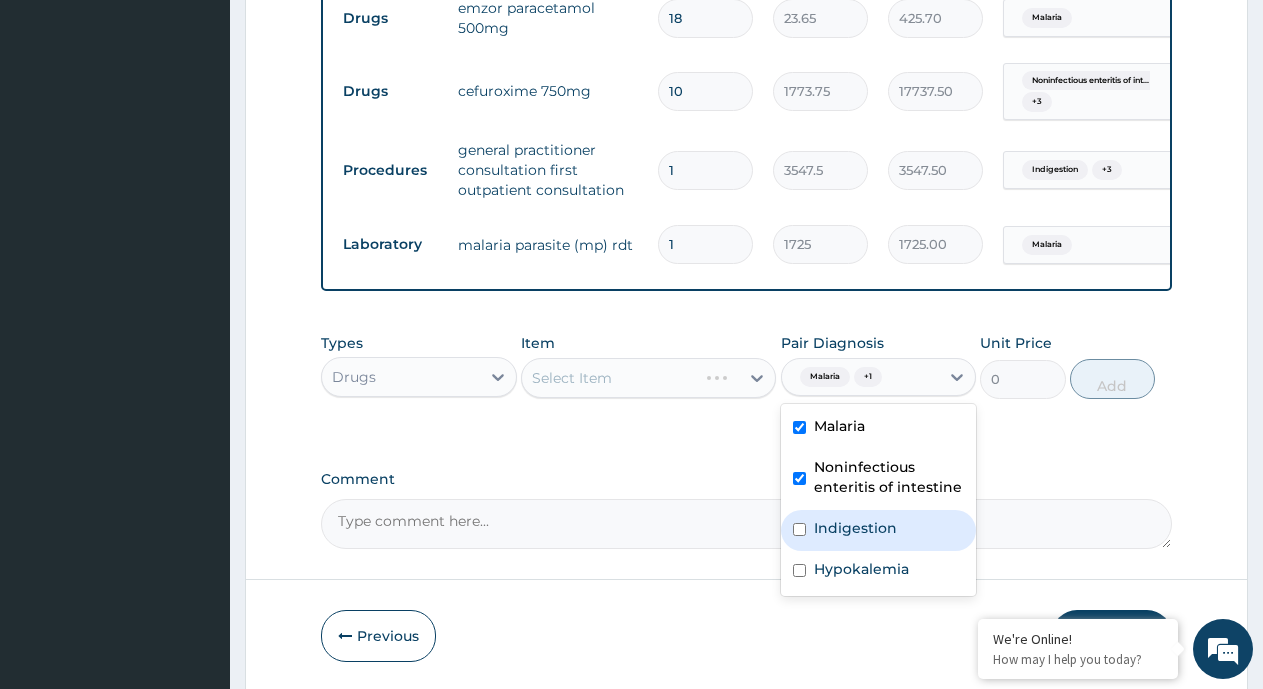 click on "Indigestion" at bounding box center (879, 530) 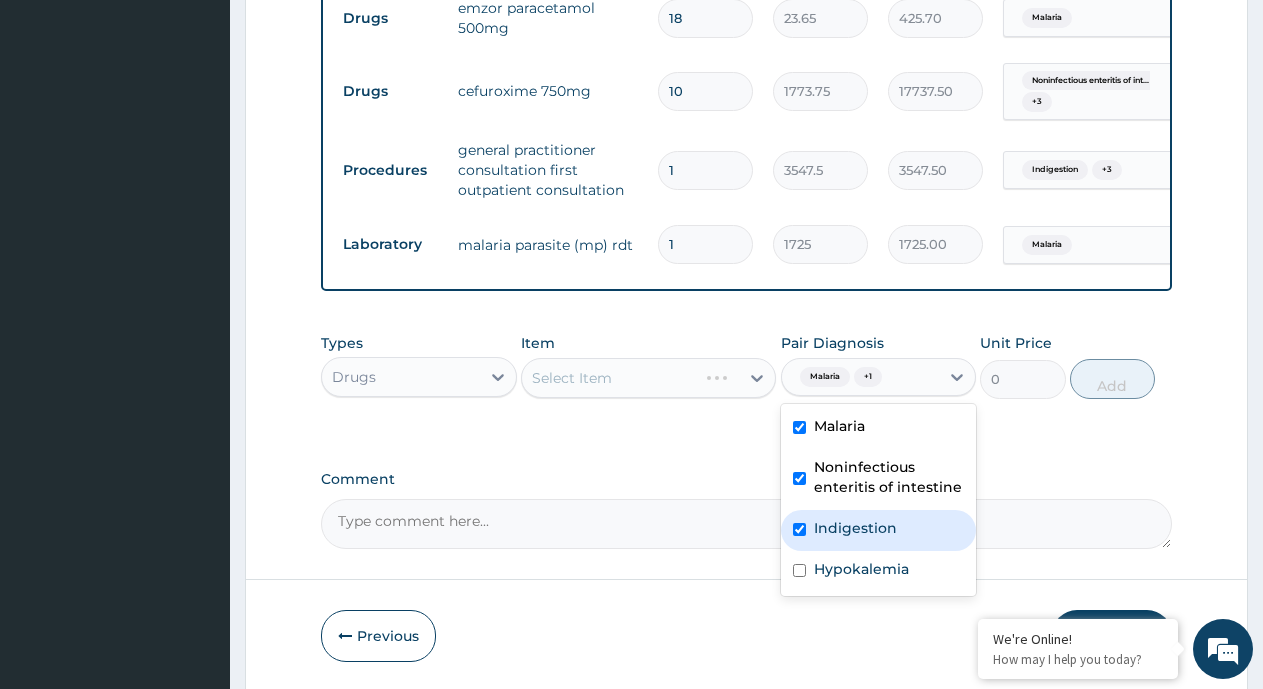 checkbox on "true" 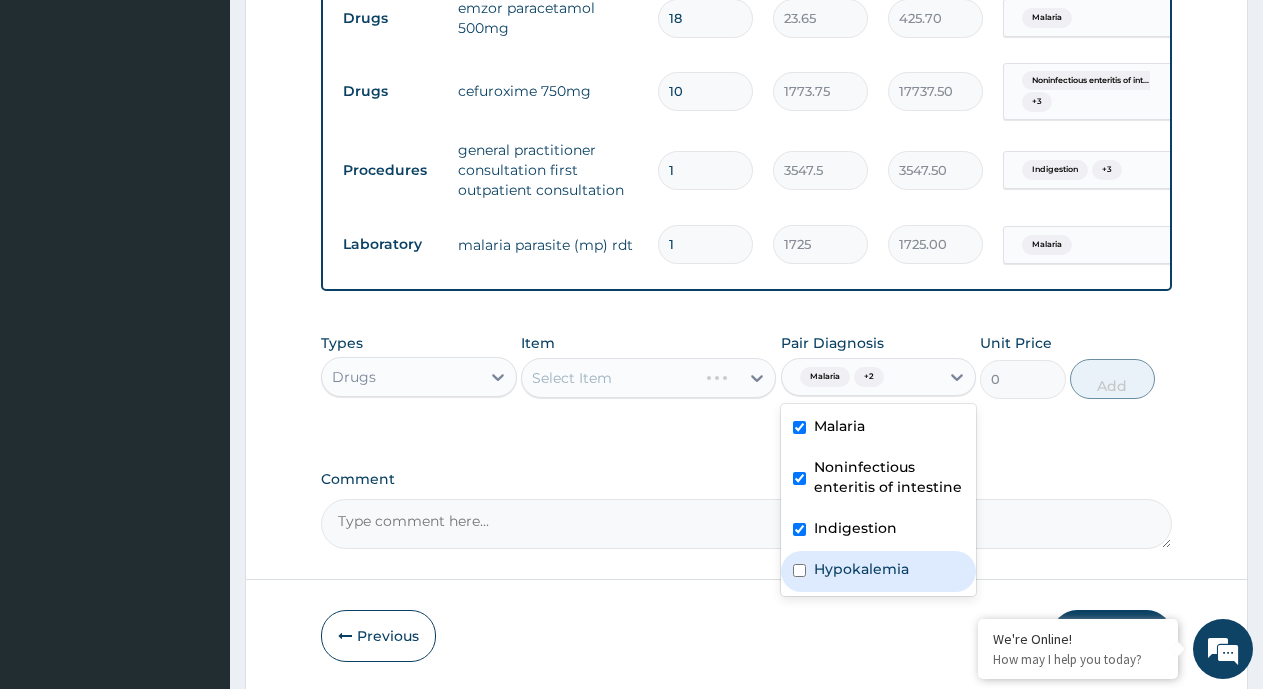 click on "Hypokalemia" at bounding box center (879, 571) 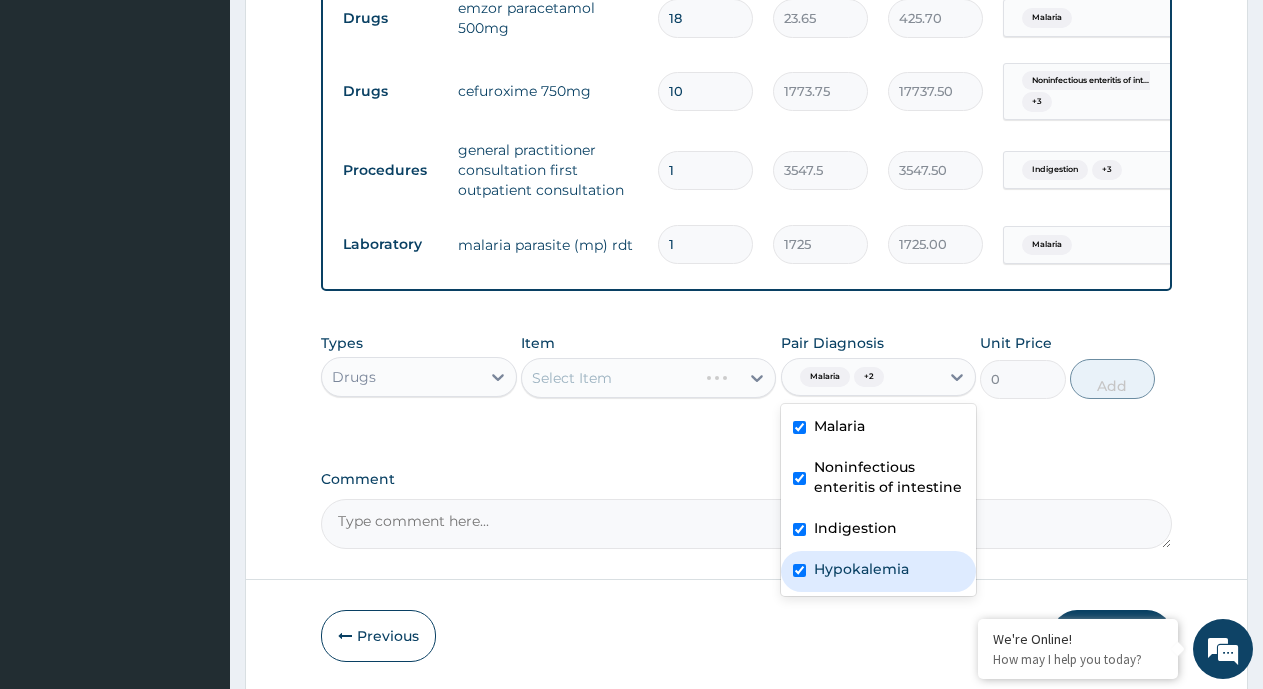 checkbox on "true" 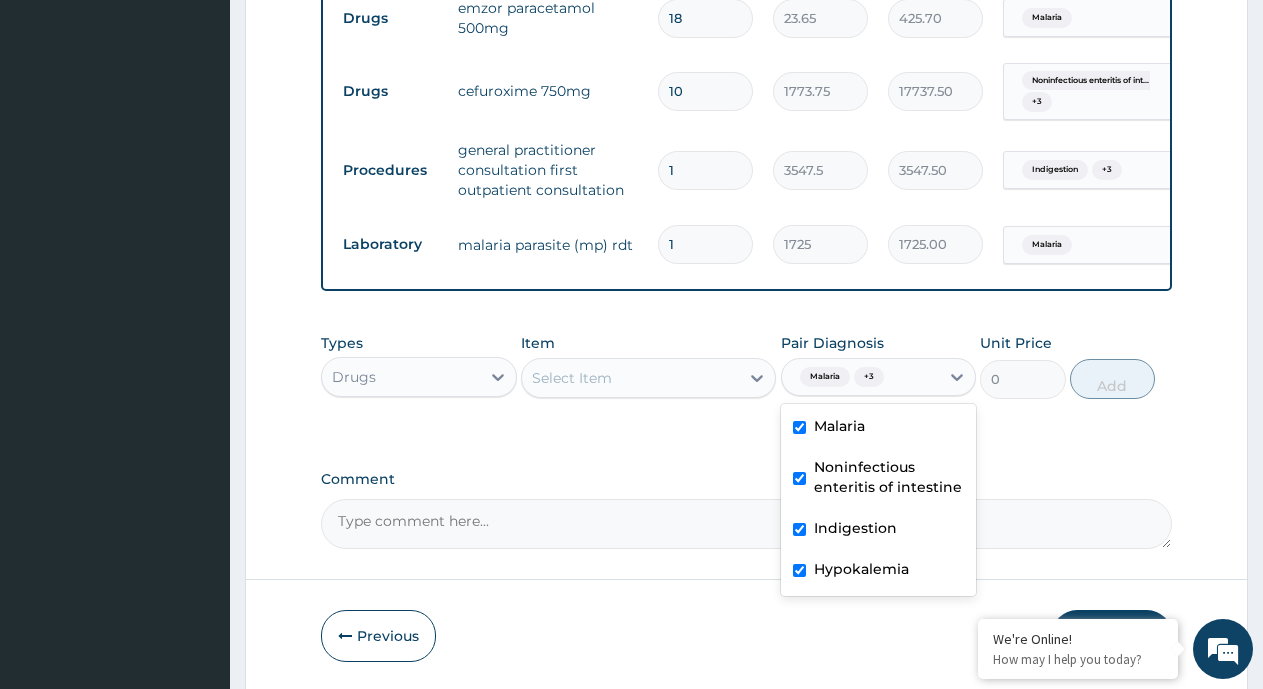 click on "Select Item" at bounding box center (630, 378) 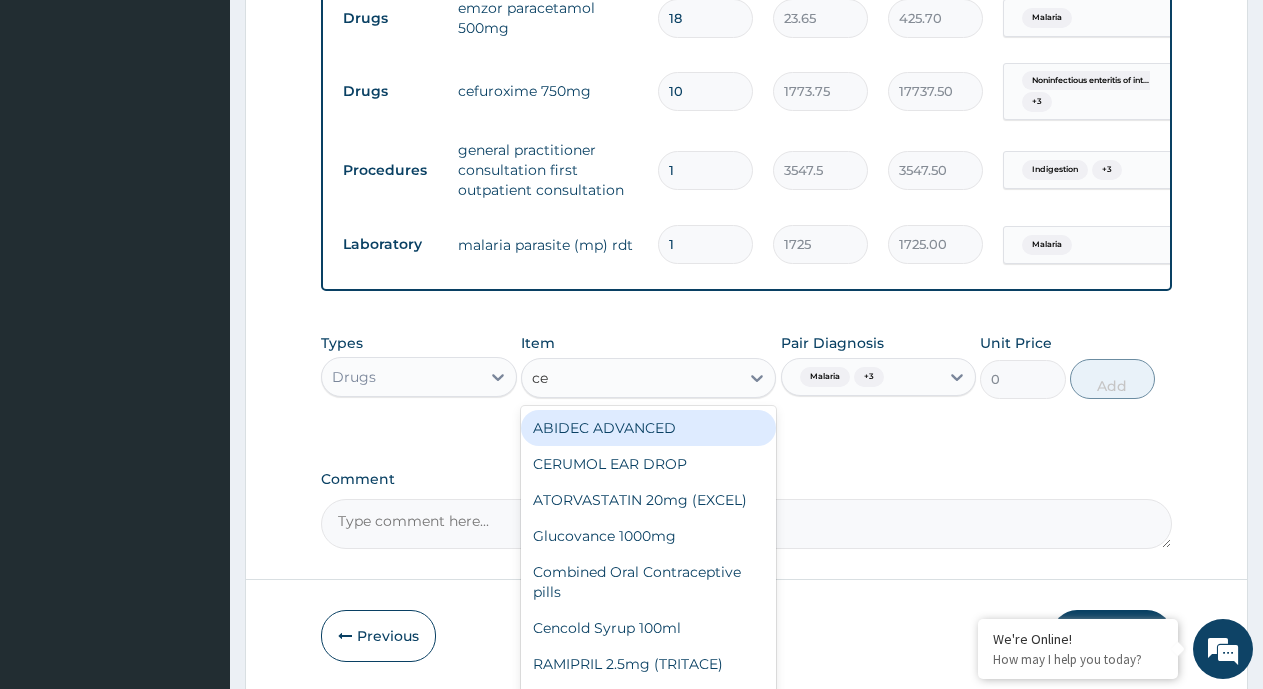 type on "cef" 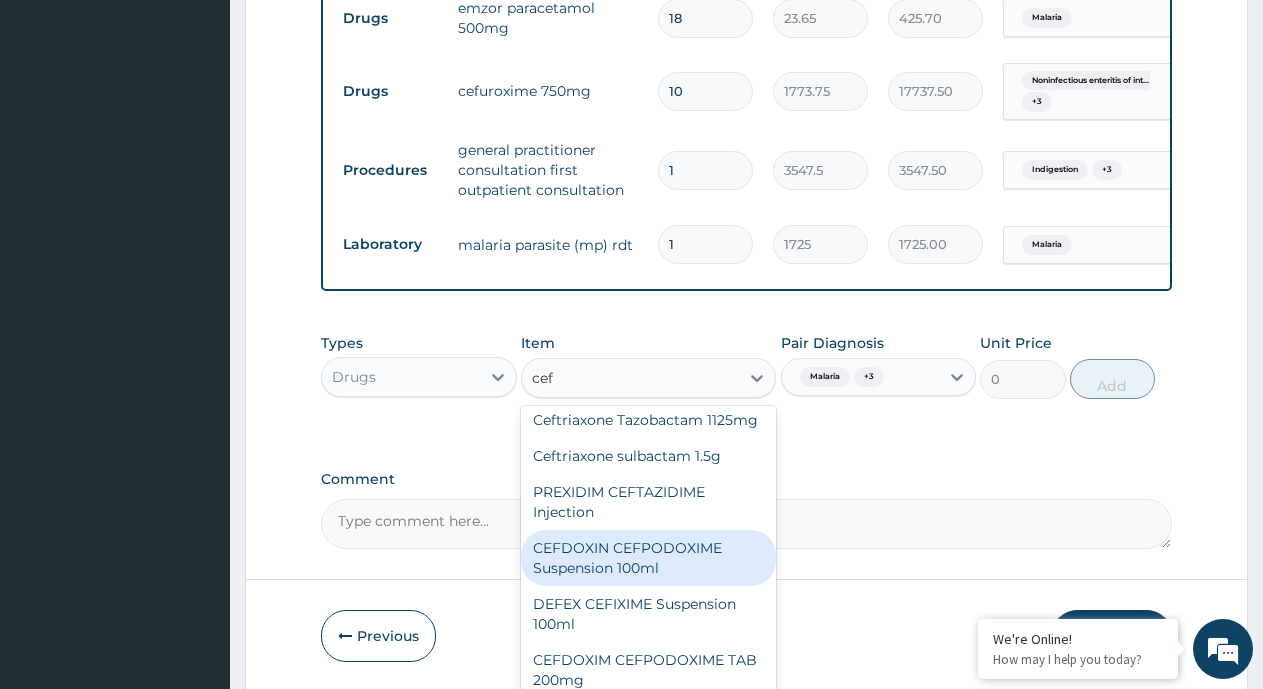 scroll, scrollTop: 572, scrollLeft: 0, axis: vertical 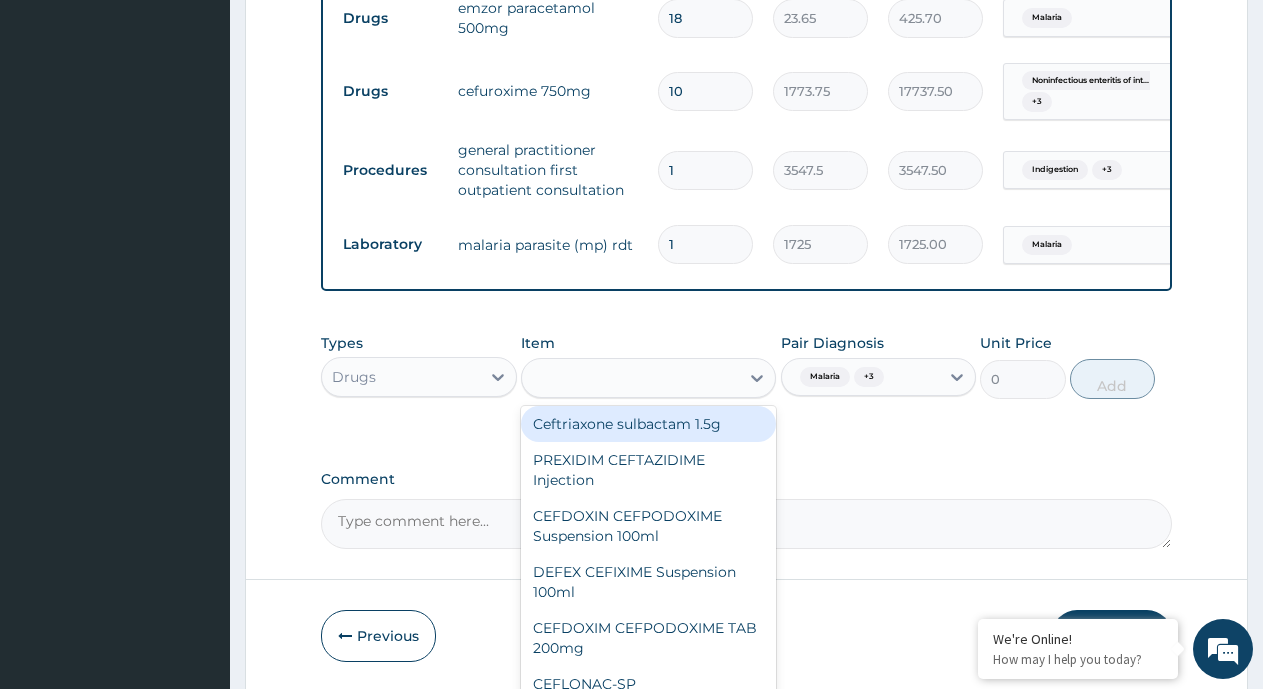 click on "cef" at bounding box center [630, 378] 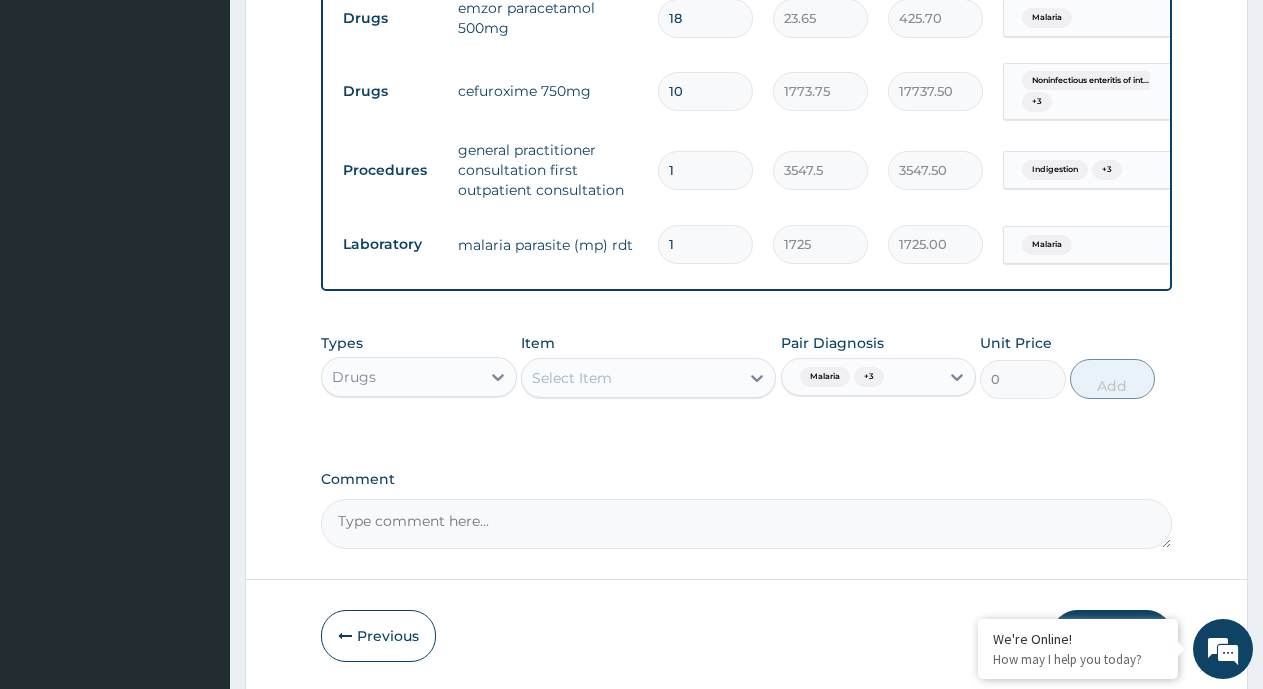 click on "Select Item" at bounding box center (572, 378) 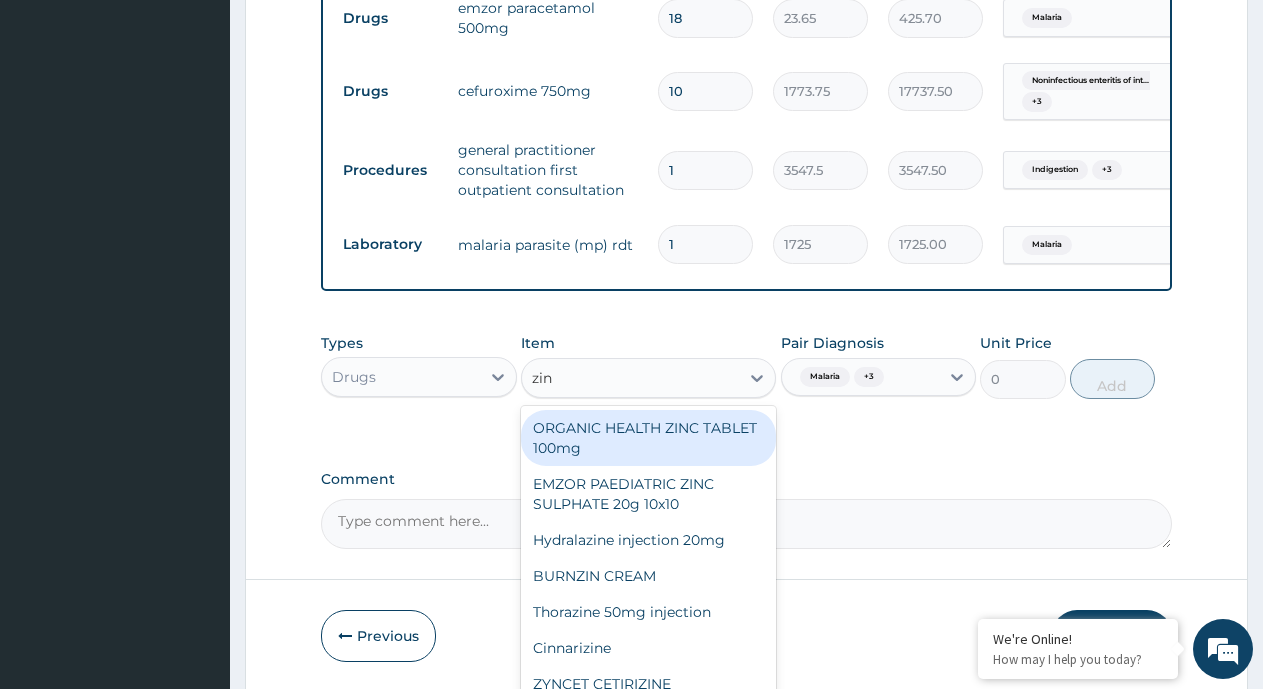type on "zinn" 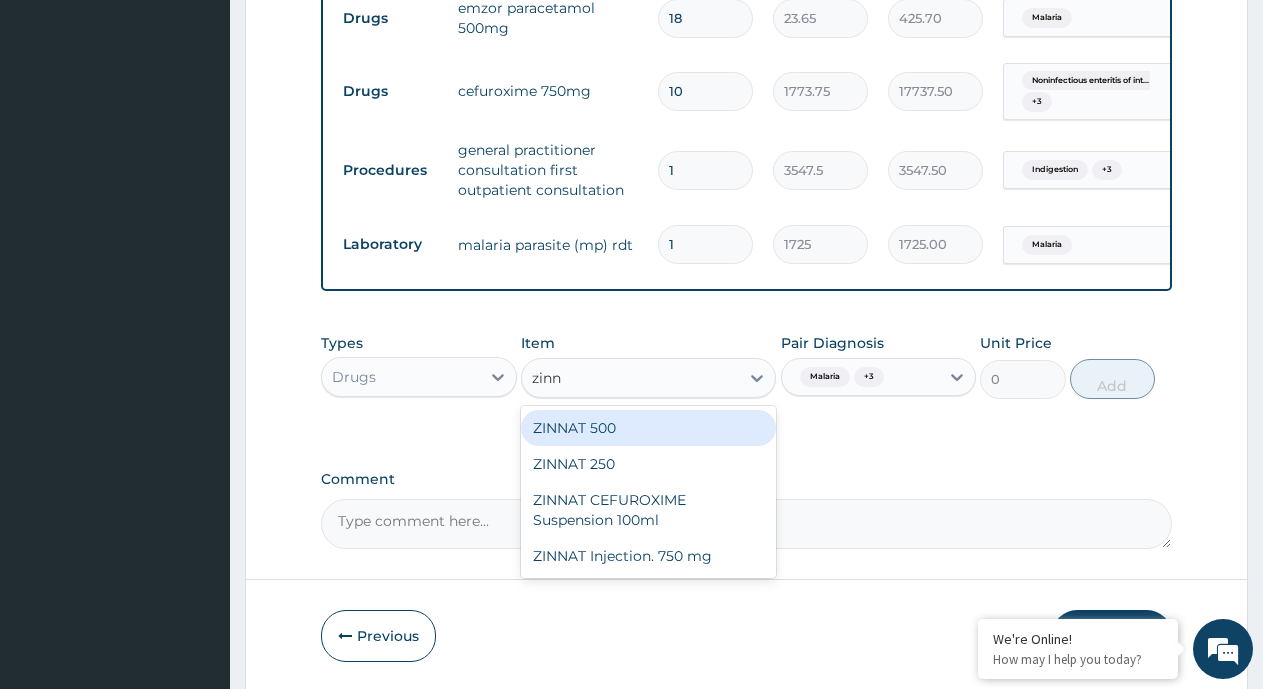 click on "ZINNAT 500" at bounding box center [648, 428] 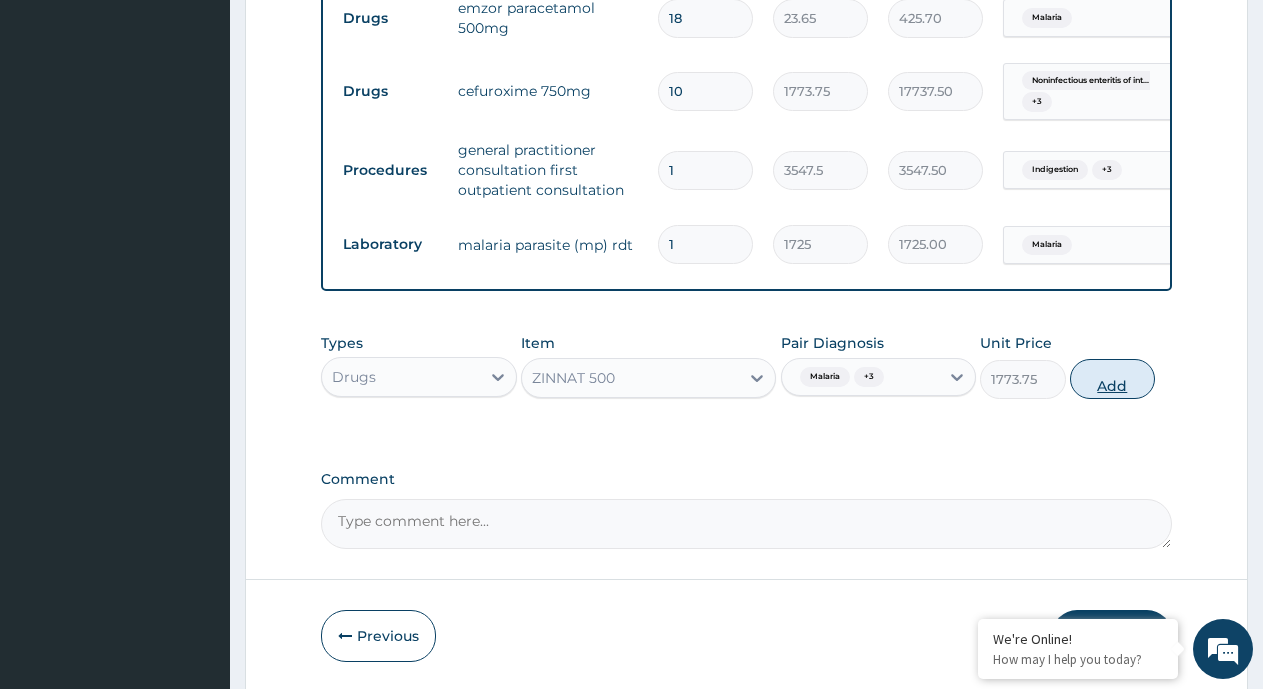 click on "Add" at bounding box center (1112, 379) 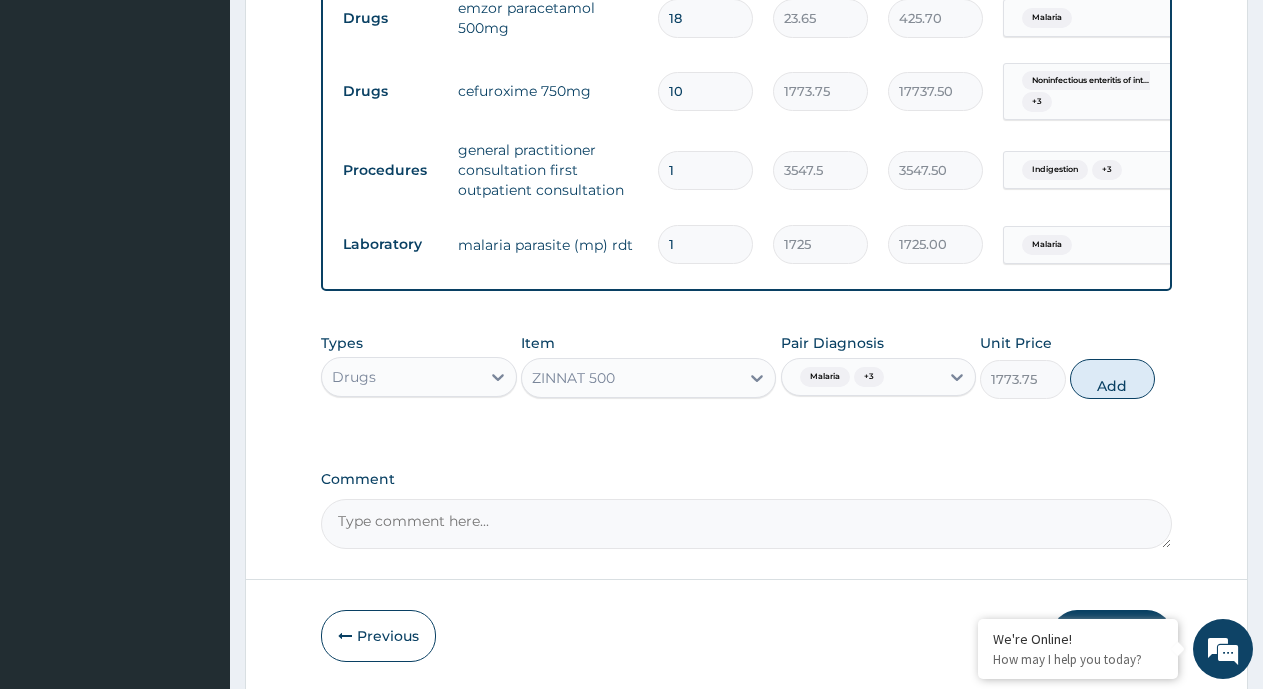 type on "0" 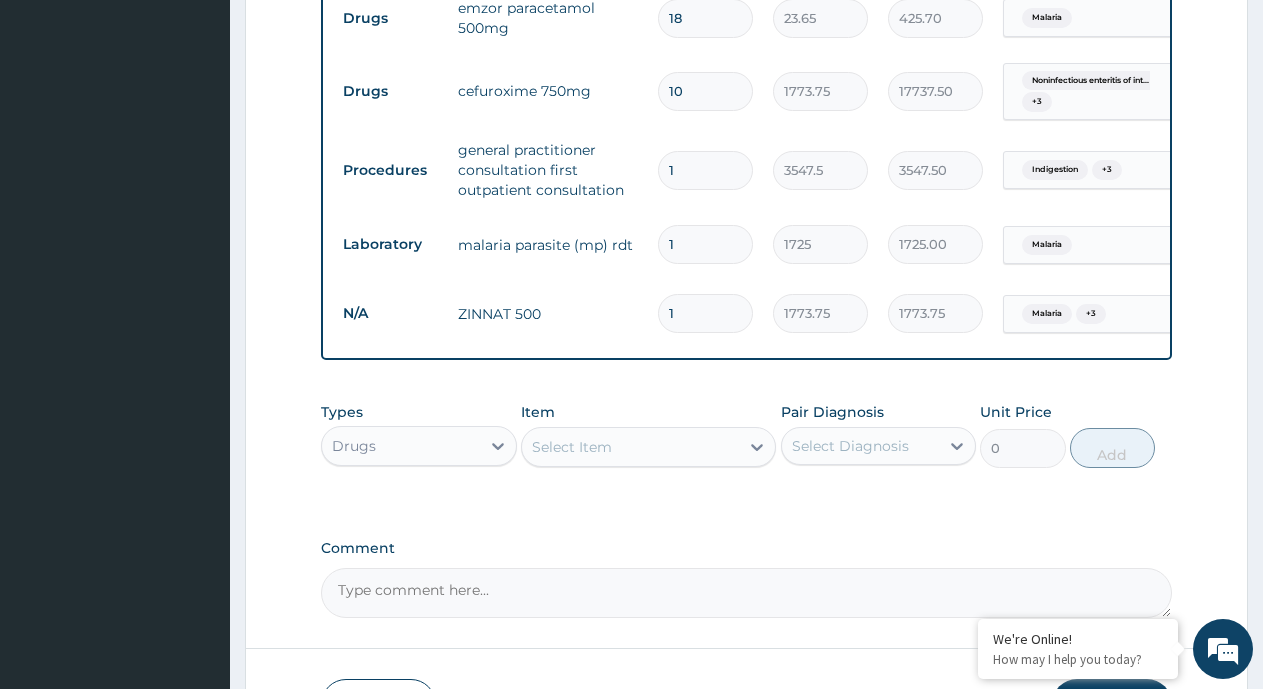 type 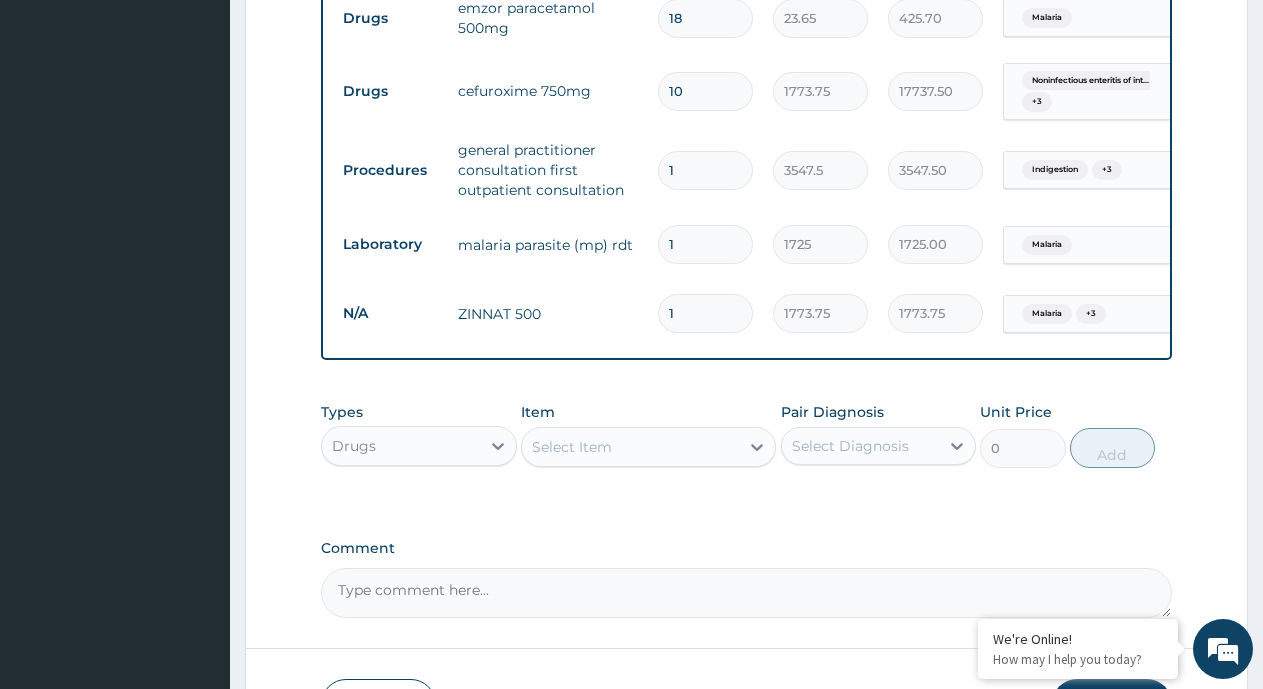 type on "0.00" 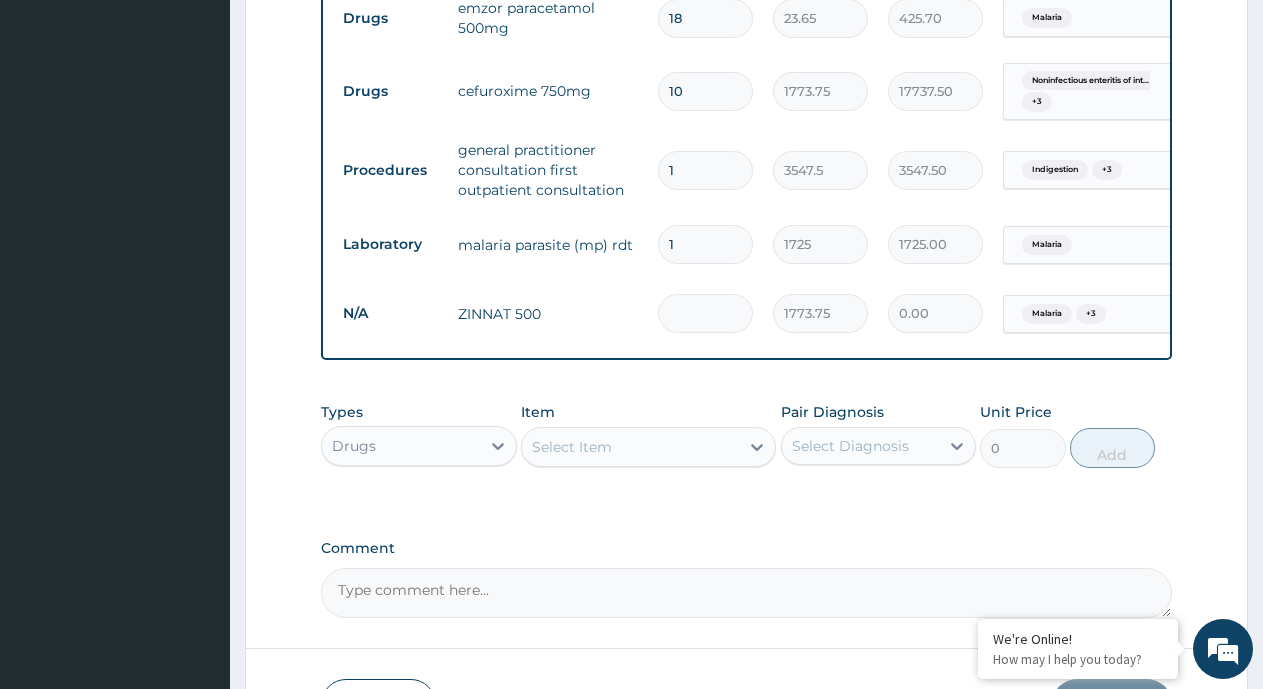 type on "2" 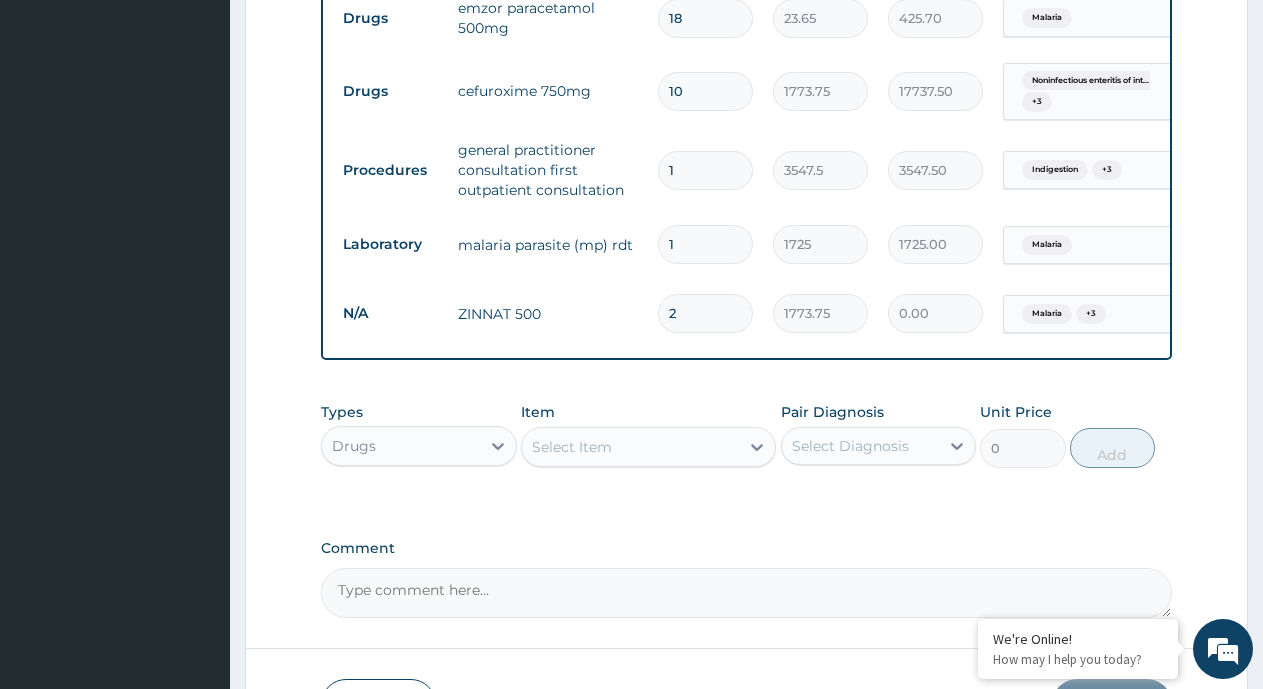 type on "3547.50" 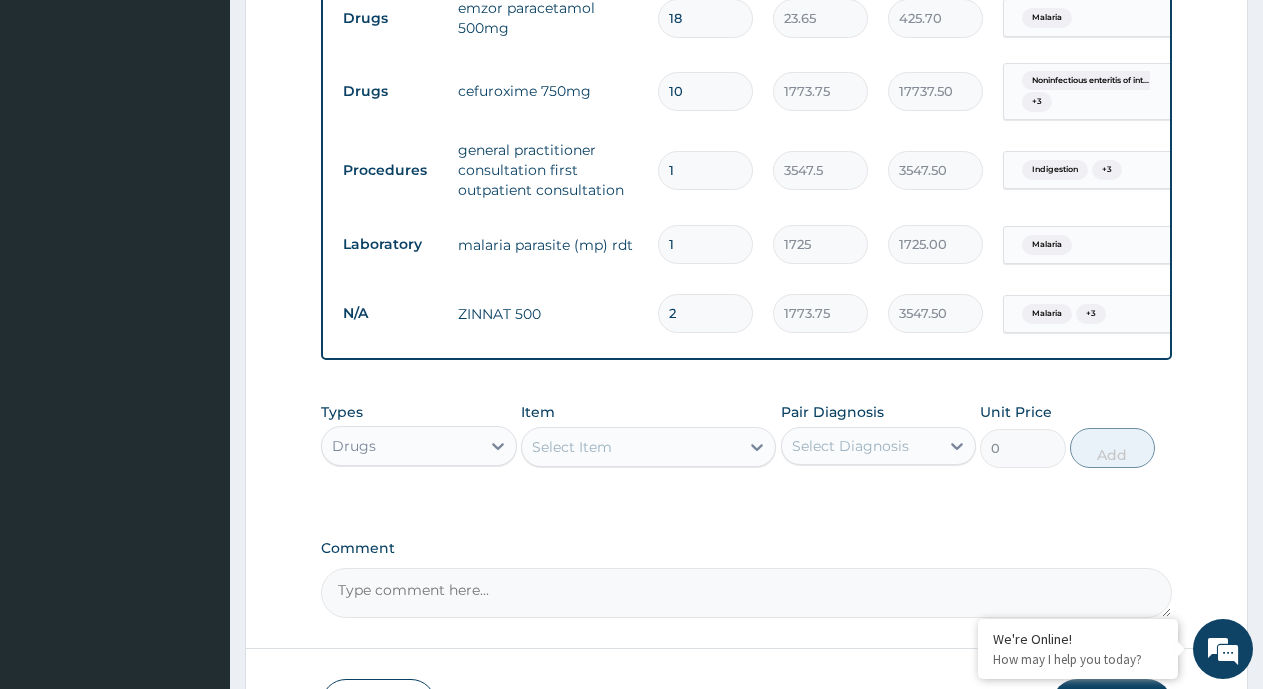 type on "2" 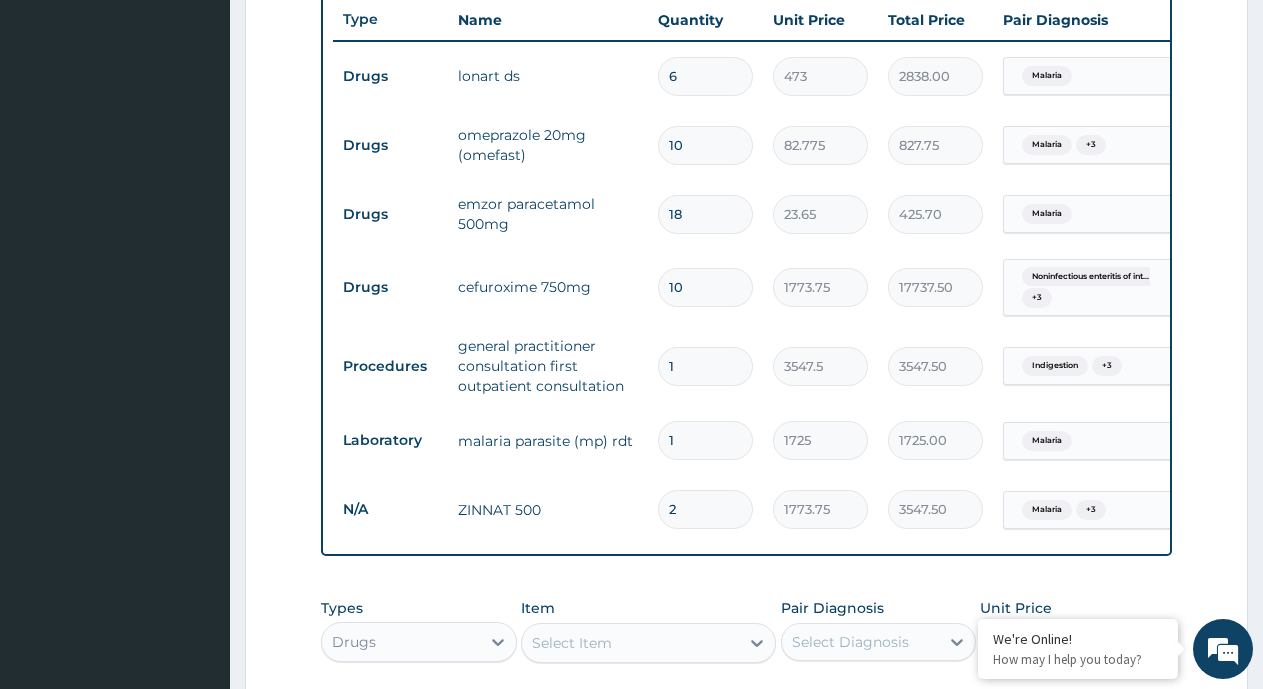 scroll, scrollTop: 952, scrollLeft: 0, axis: vertical 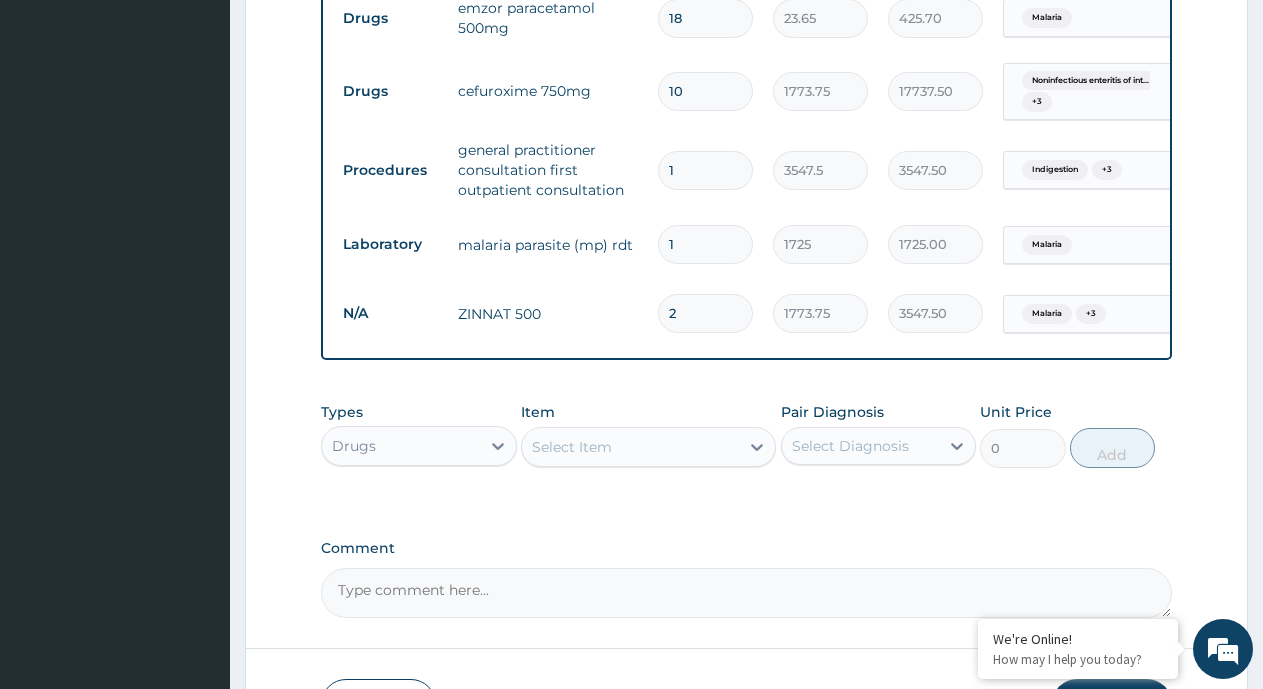 drag, startPoint x: 645, startPoint y: 455, endPoint x: 715, endPoint y: 468, distance: 71.19691 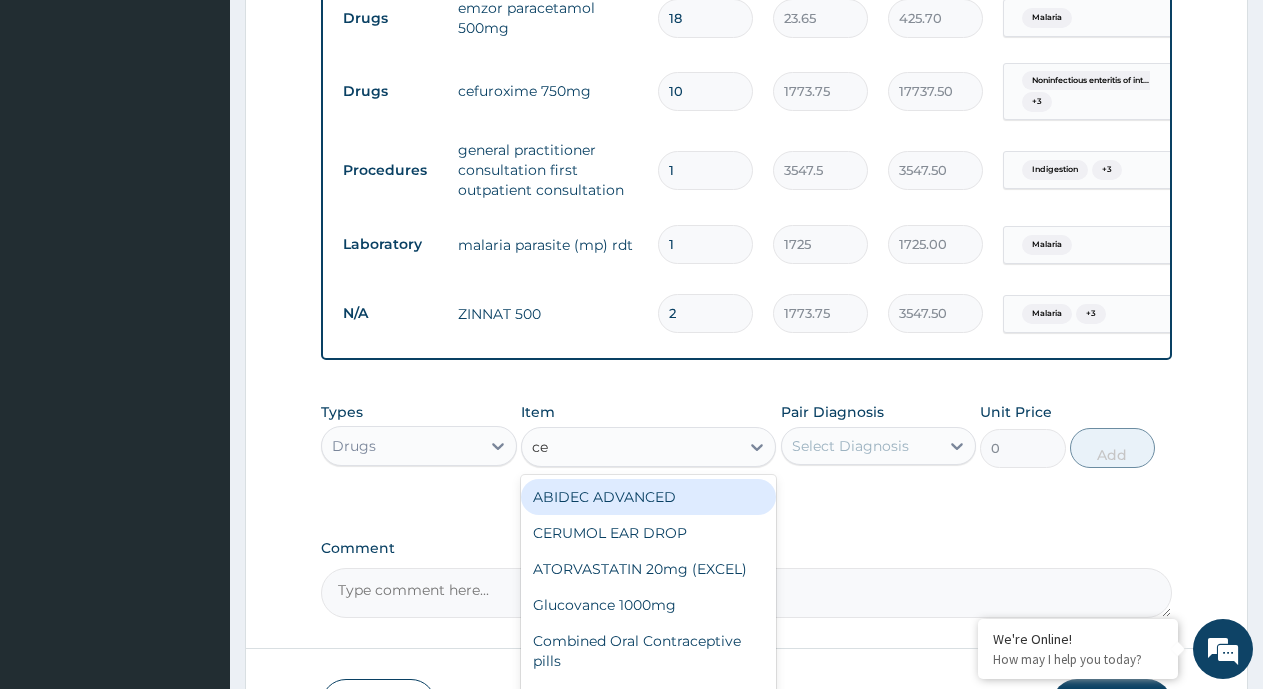 type on "cef" 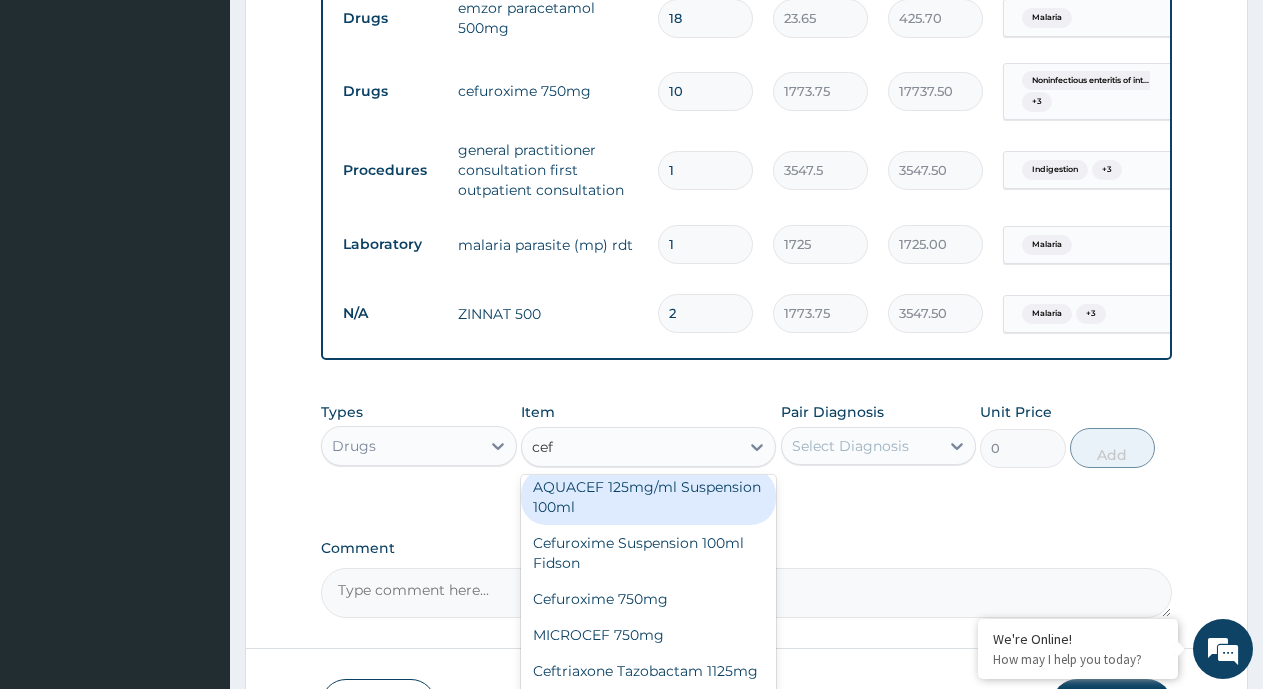 scroll, scrollTop: 400, scrollLeft: 0, axis: vertical 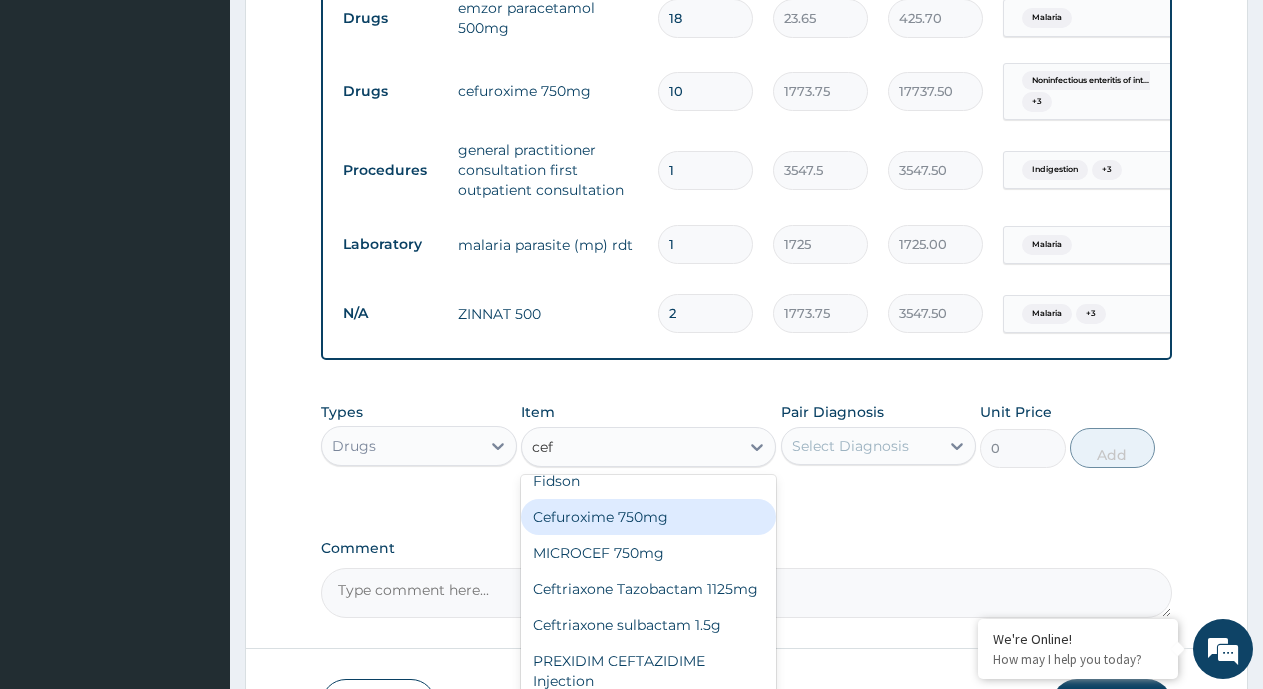 click on "Cefuroxime 750mg" at bounding box center [648, 517] 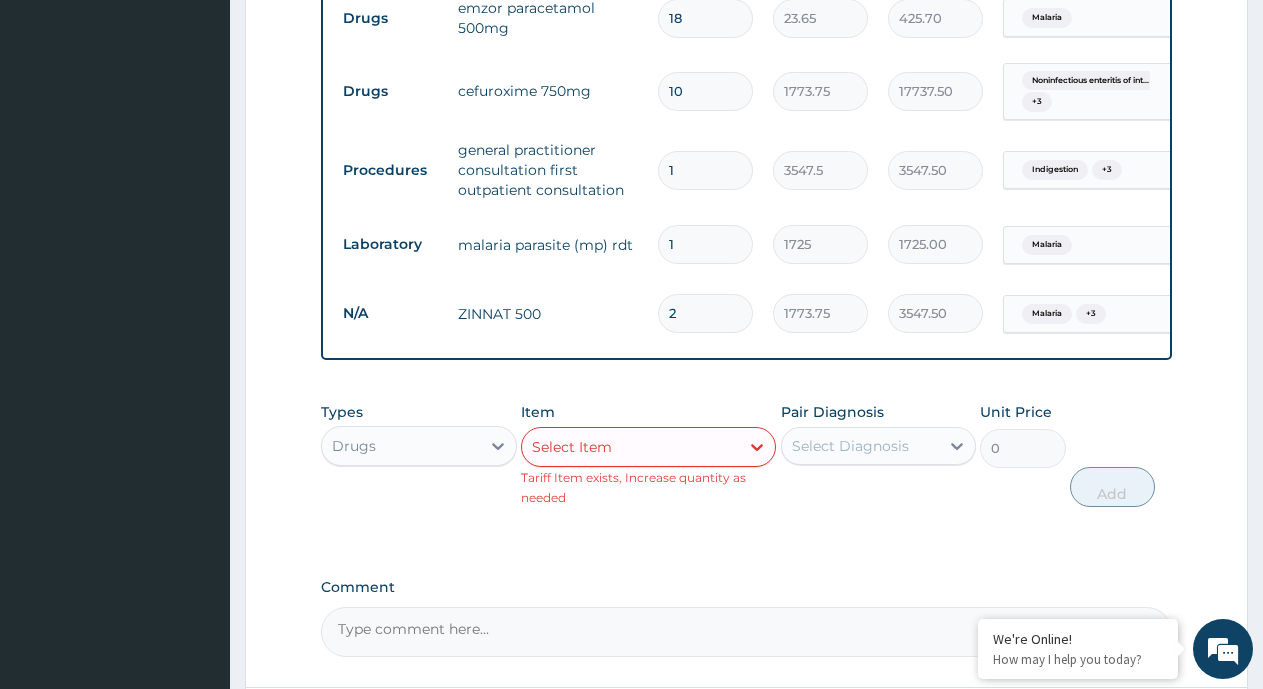 click on "Select Item" at bounding box center (630, 447) 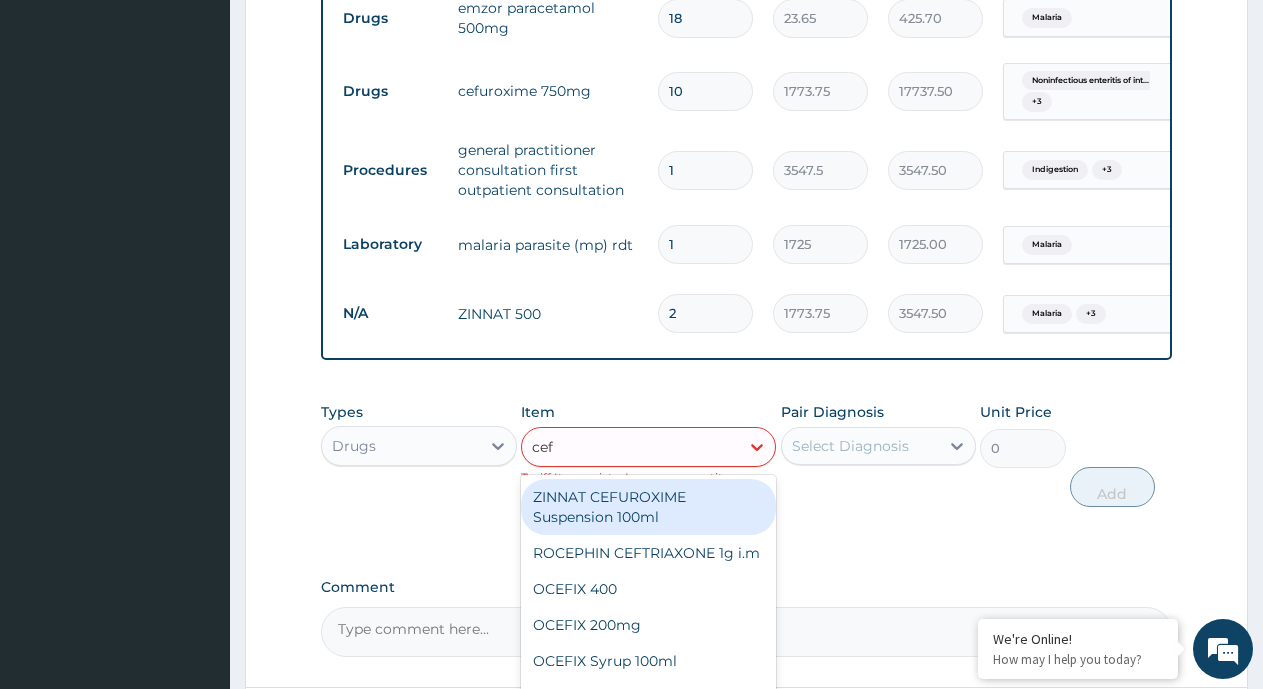 type on "cefu" 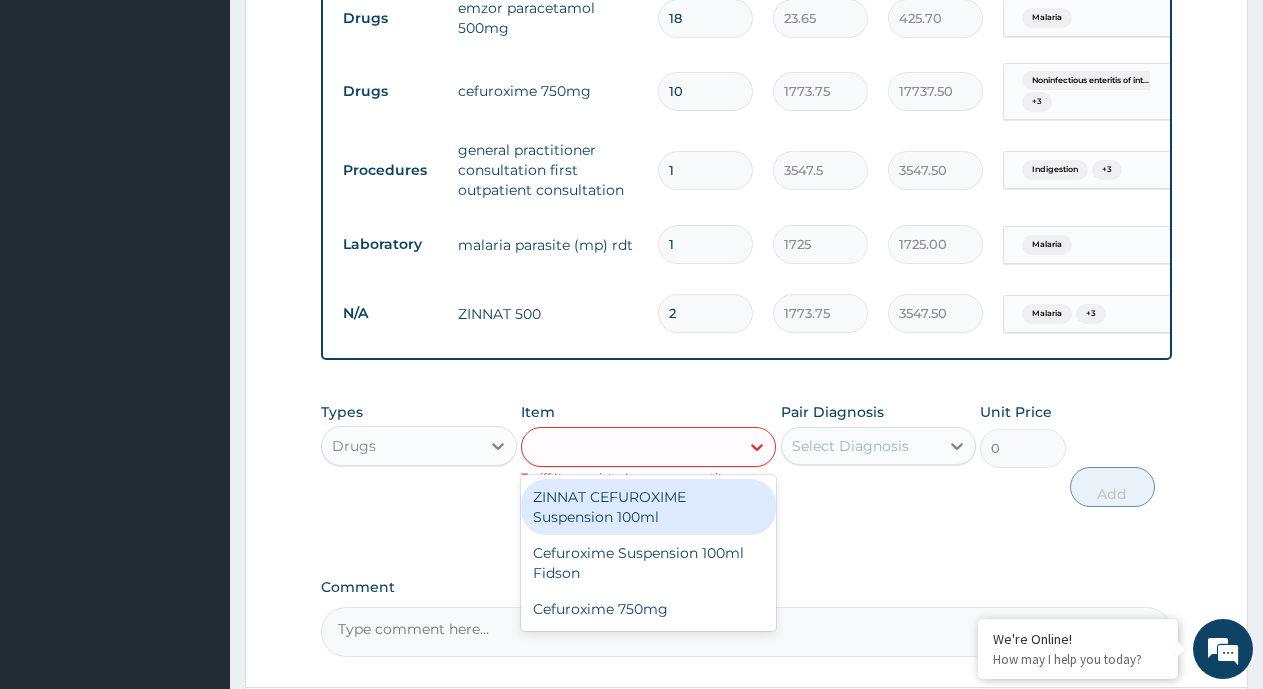 click on "cefu" at bounding box center (630, 447) 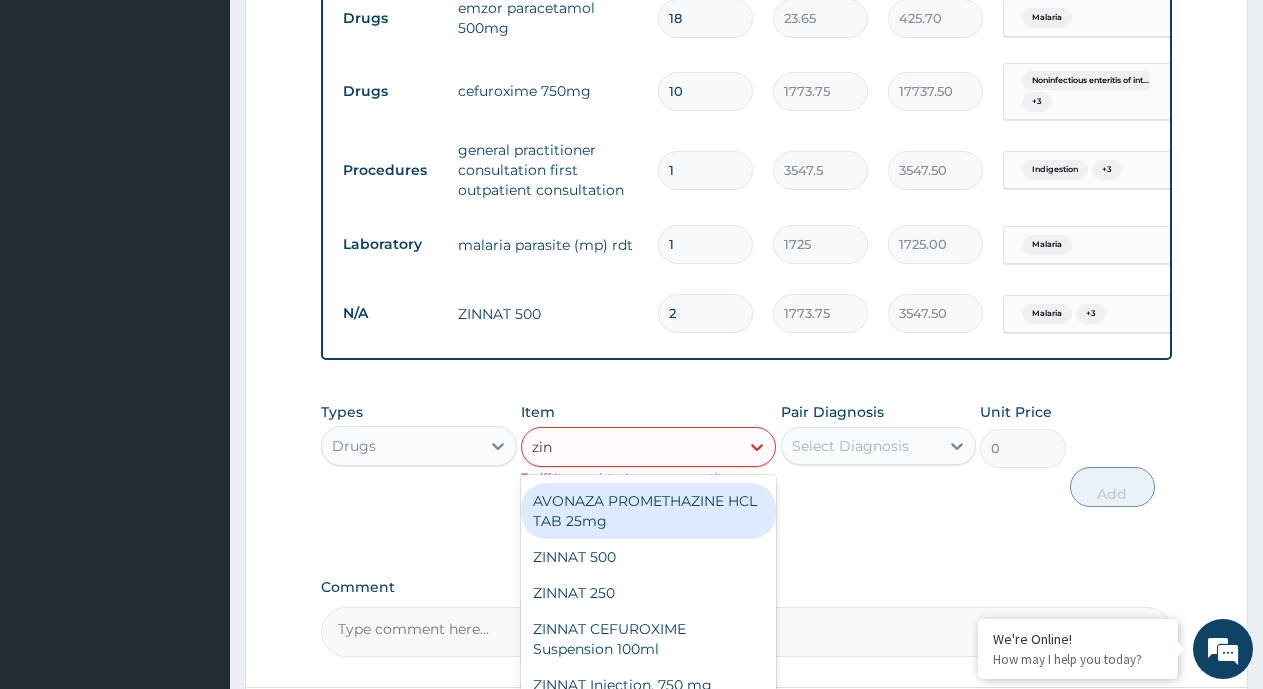 scroll, scrollTop: 404, scrollLeft: 0, axis: vertical 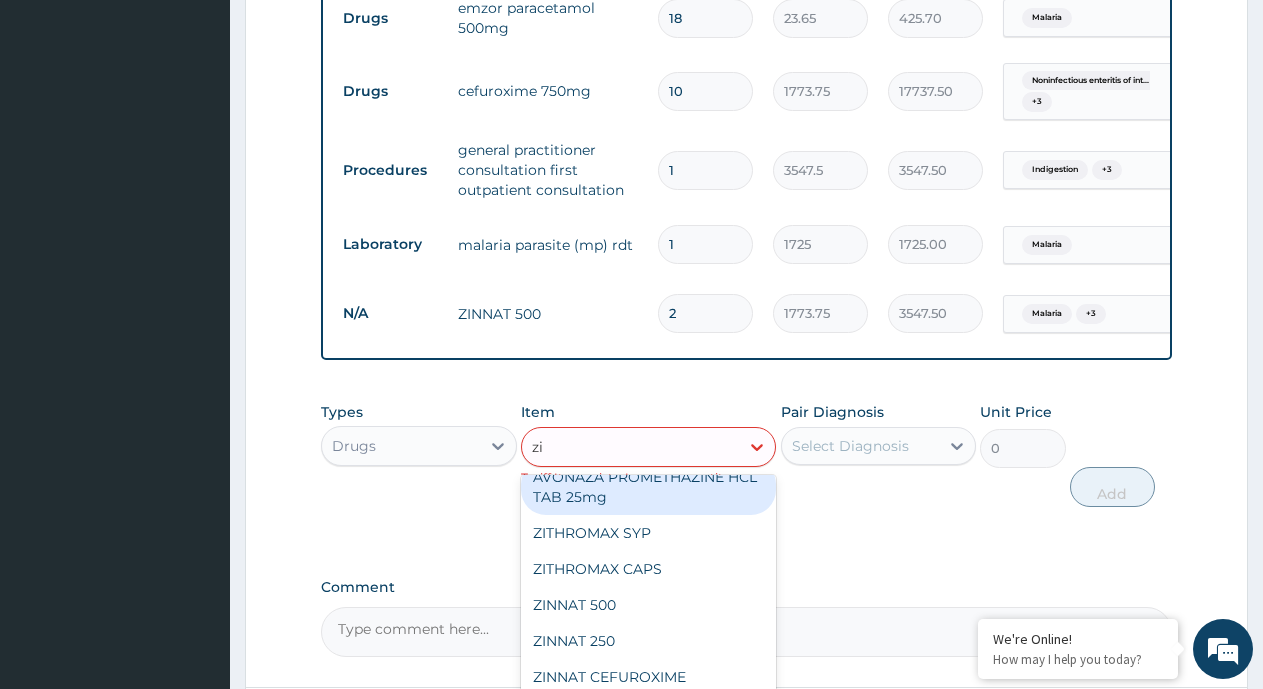 type on "z" 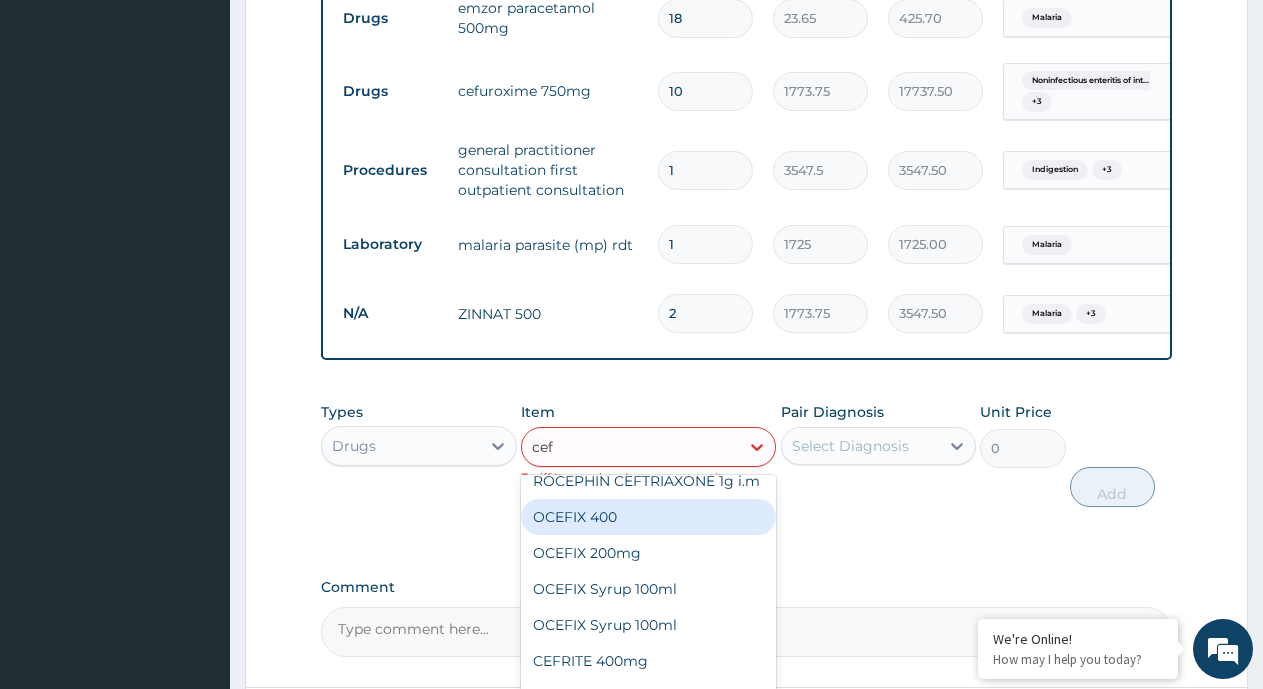scroll, scrollTop: 0, scrollLeft: 0, axis: both 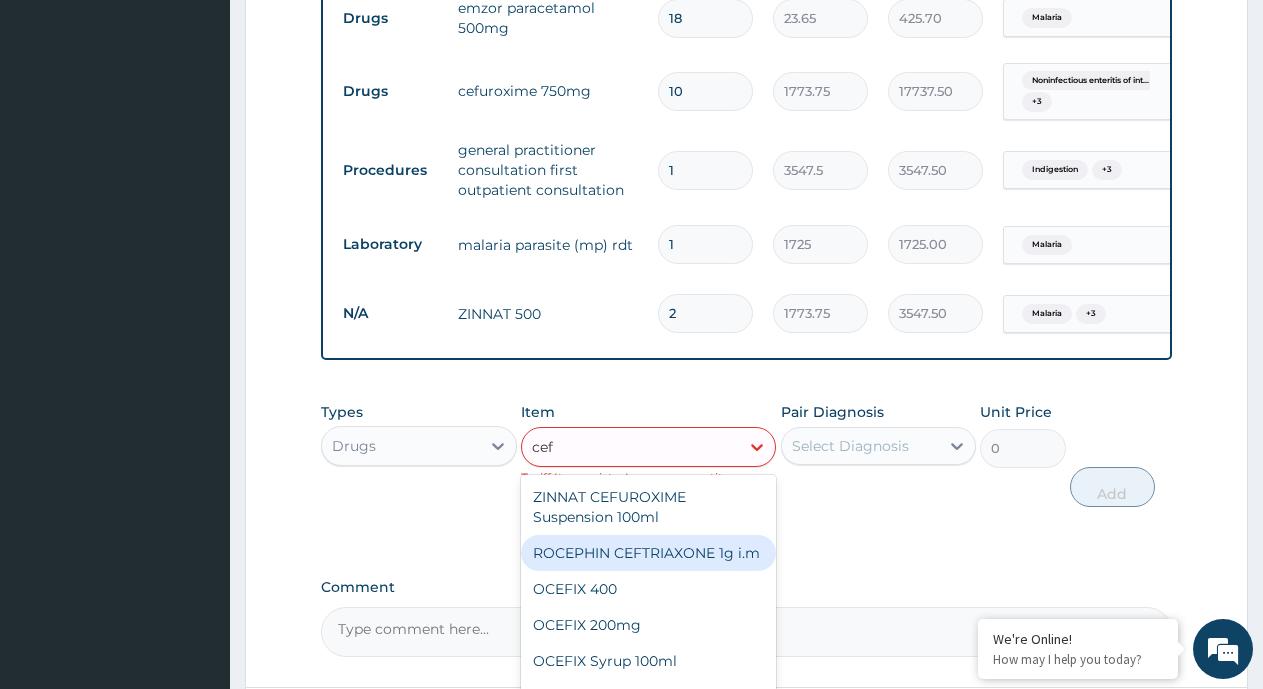 type on "cef" 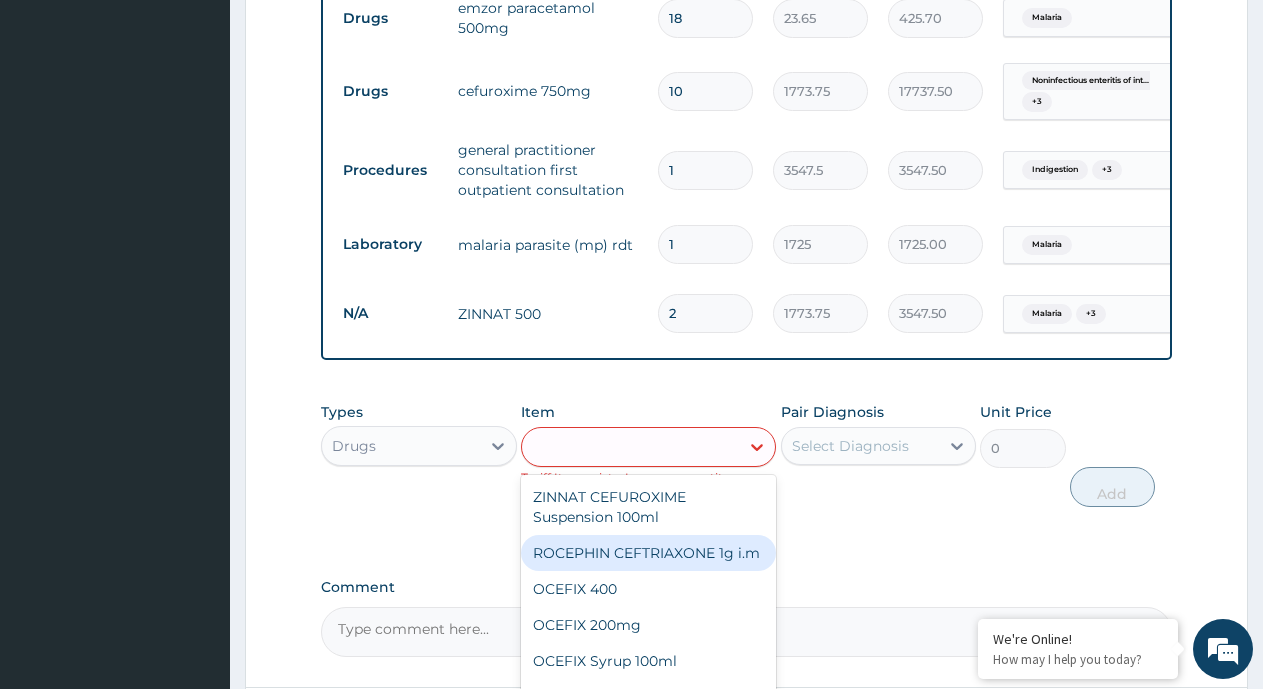click on "PA Code / Prescription Code Enter Code(Secondary Care Only) Encounter Date [DATE] Important Notice Please enter PA codes before entering items that are not attached to a PA code   All diagnoses entered must be linked to a claim item. Diagnosis & Claim Items that are visible but inactive cannot be edited because they were imported from an already approved PA code. Diagnosis Malaria query Noninfectious enteritis of intestine query Indigestion query Hypokalemia confirmed NB: All diagnosis must be linked to a claim item Claim Items Type Name Quantity Unit Price Total Price Pair Diagnosis Actions Drugs lonart ds 6 473 2838.00 Malaria Delete Drugs omeprazole 20mg (omefast)  10 82.775 827.75 Malaria  + 3 Delete Drugs emzor paracetamol 500mg 18 23.65 425.70 Malaria Delete Drugs cefuroxime 750mg 10 1773.75 17737.50 Noninfectious enteritis of int...  + 3 Delete Procedures general practitioner consultation first outpatient consultation 1 3547.5 3547.50 Indigestion  + 3 Delete Laboratory malaria parasite (mp) rdt 1 2" at bounding box center (746, -52) 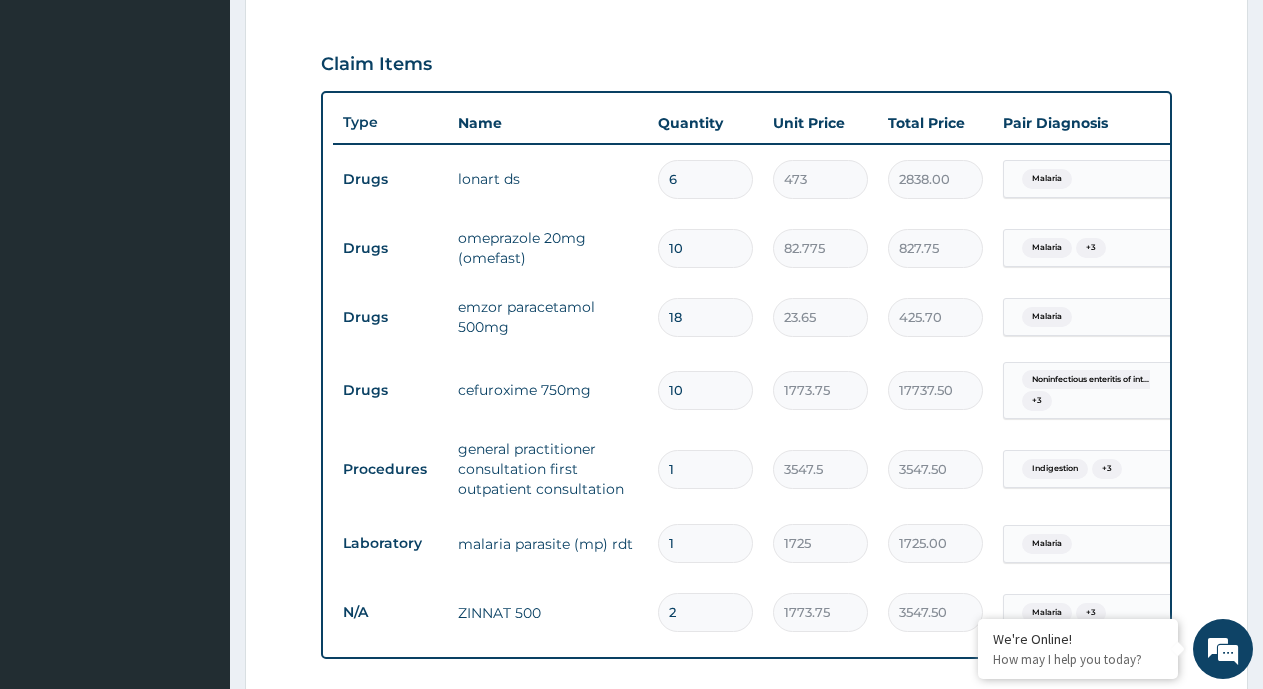 scroll, scrollTop: 652, scrollLeft: 0, axis: vertical 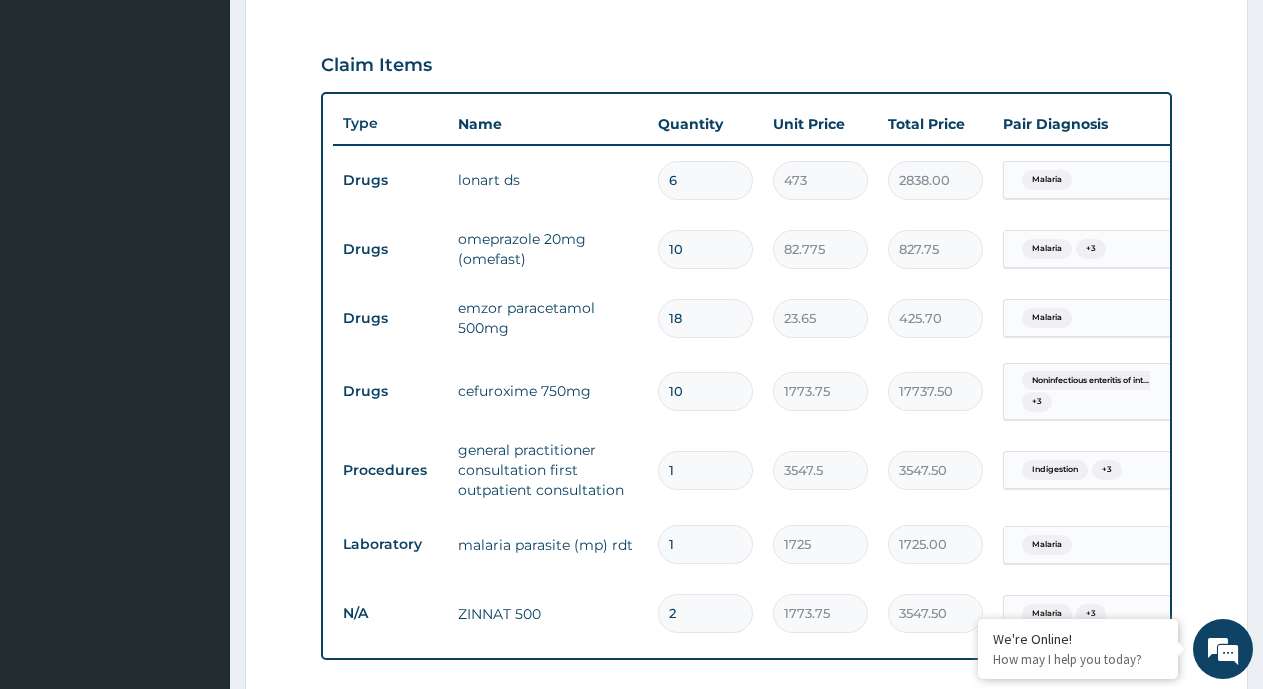 click on "2" at bounding box center (705, 613) 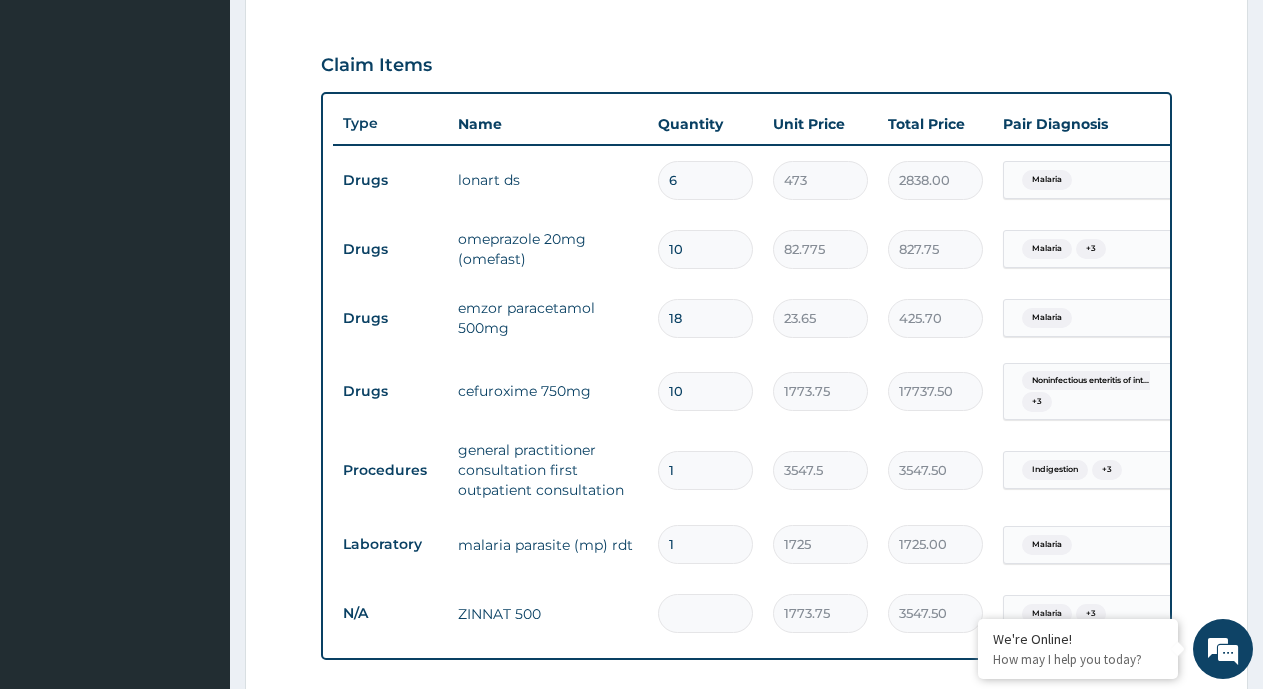 type on "0.00" 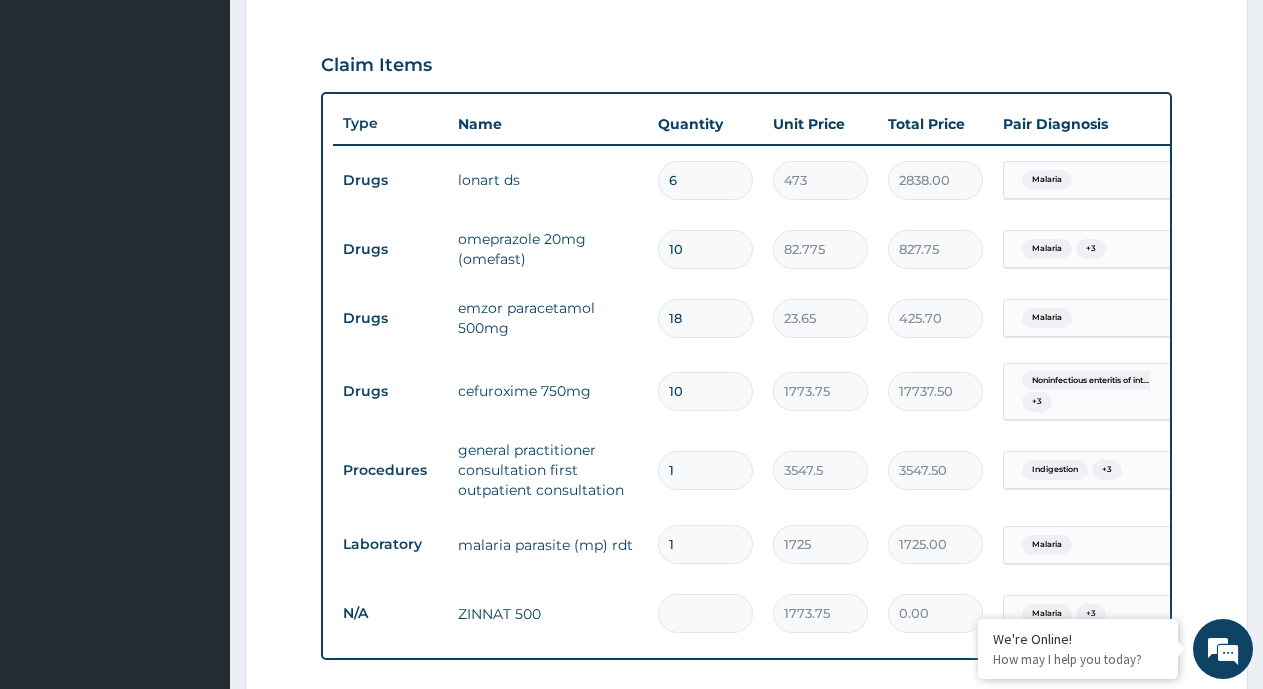 type on "3" 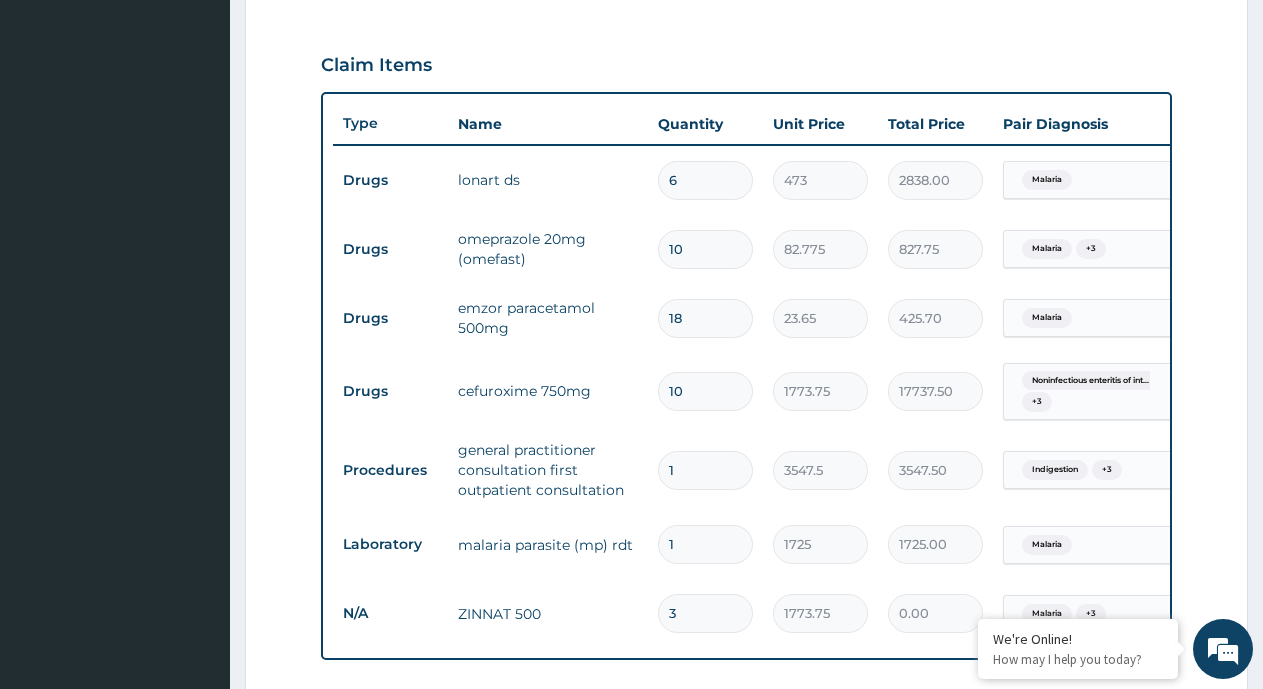 type on "5321.25" 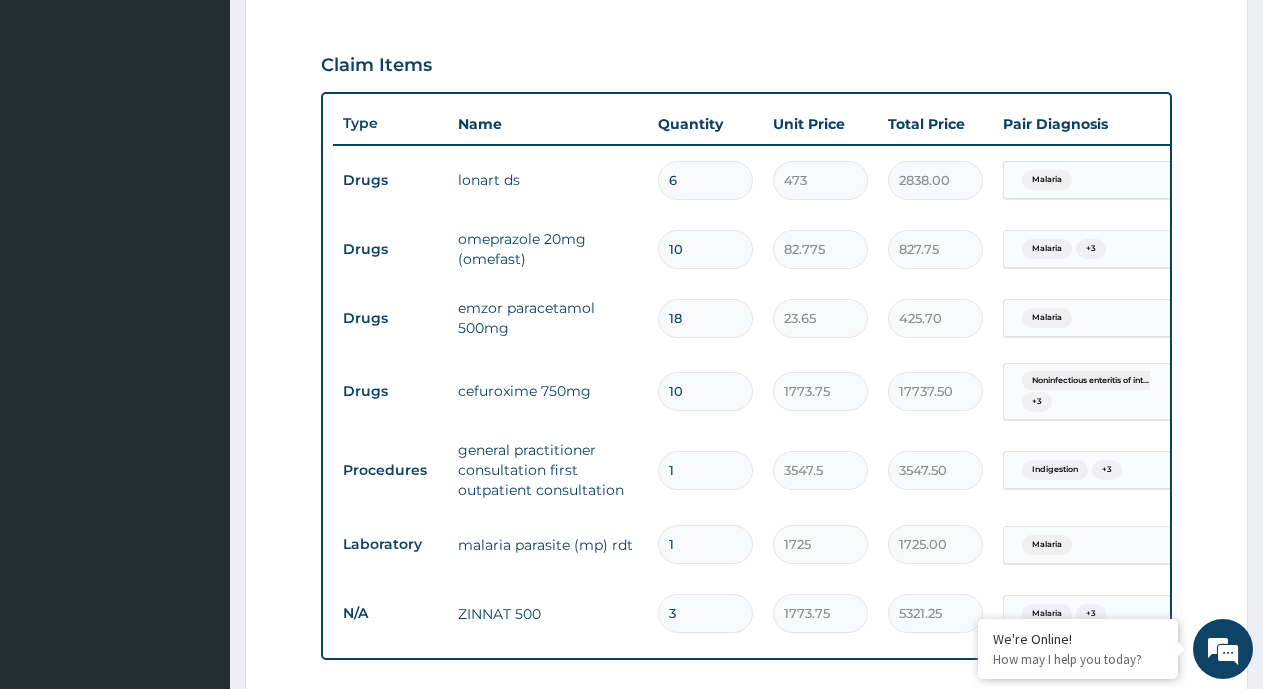 type on "3" 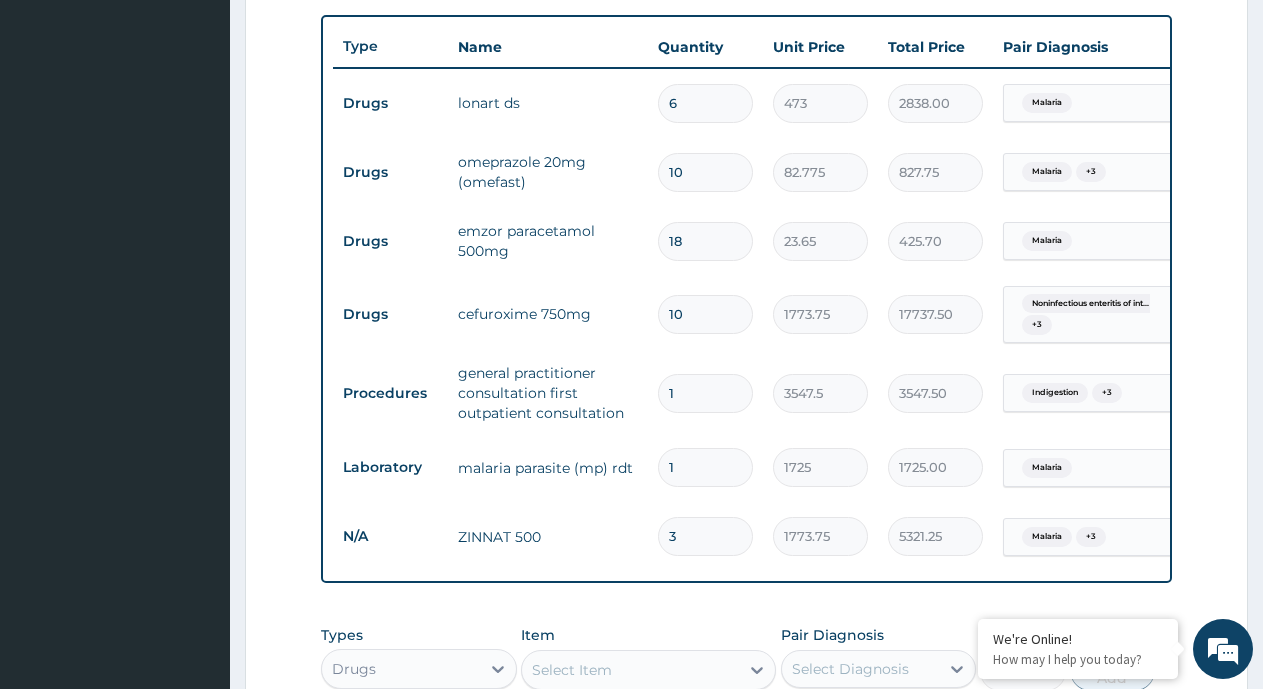 scroll, scrollTop: 752, scrollLeft: 0, axis: vertical 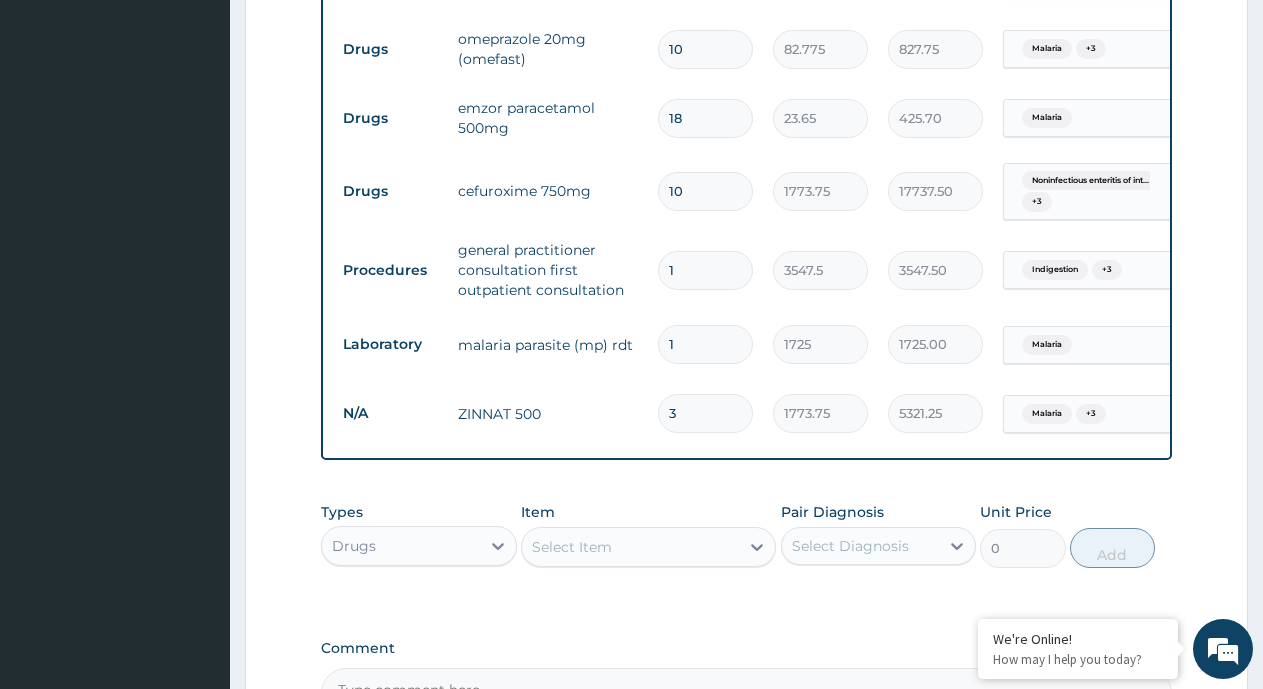 click on "Select Item" at bounding box center (572, 547) 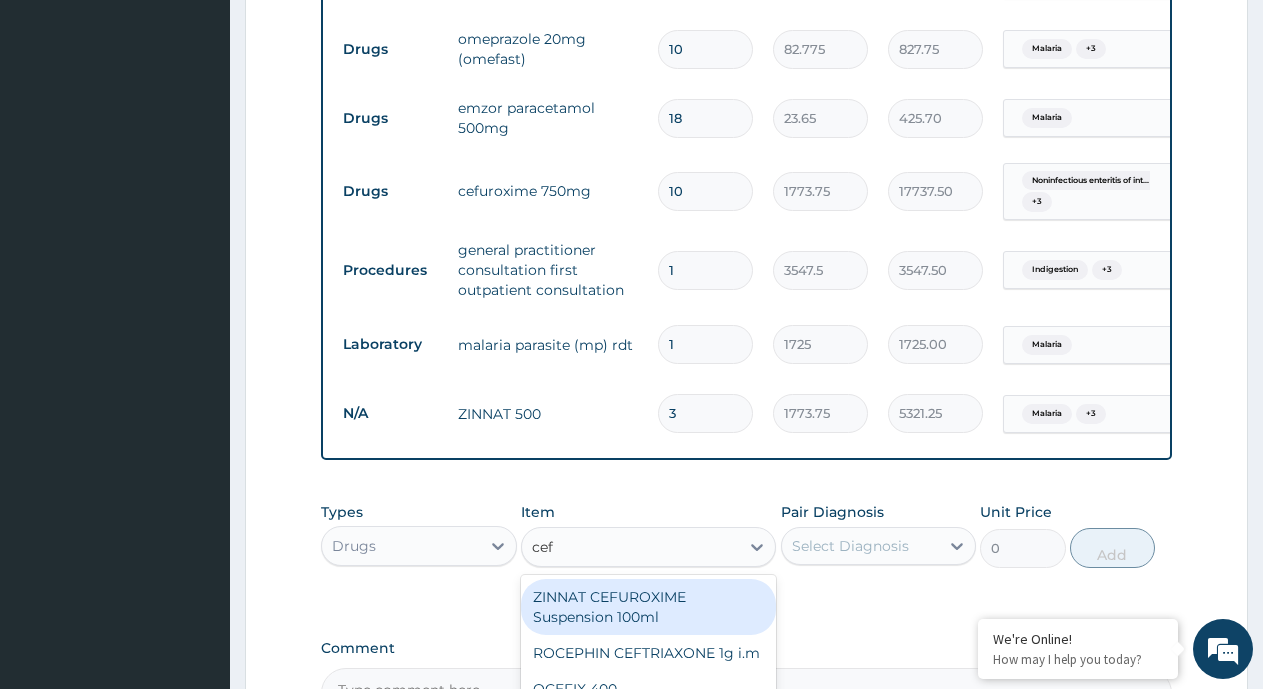 type on "cefu" 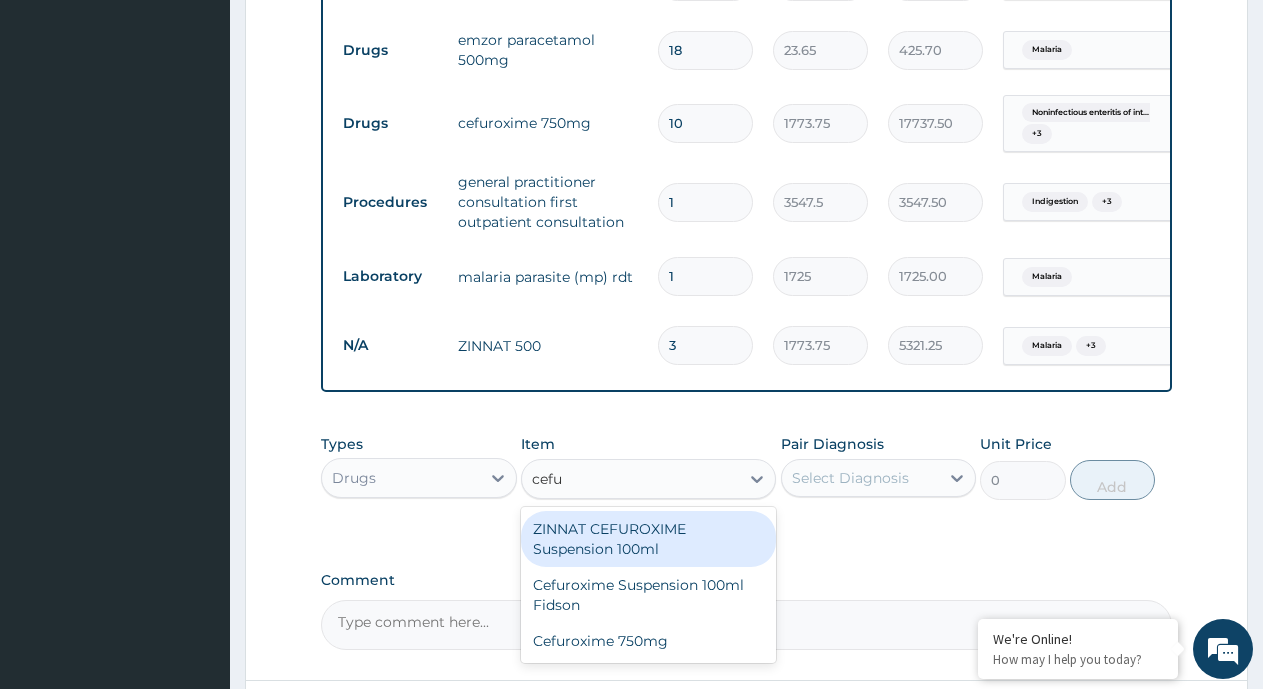scroll, scrollTop: 1052, scrollLeft: 0, axis: vertical 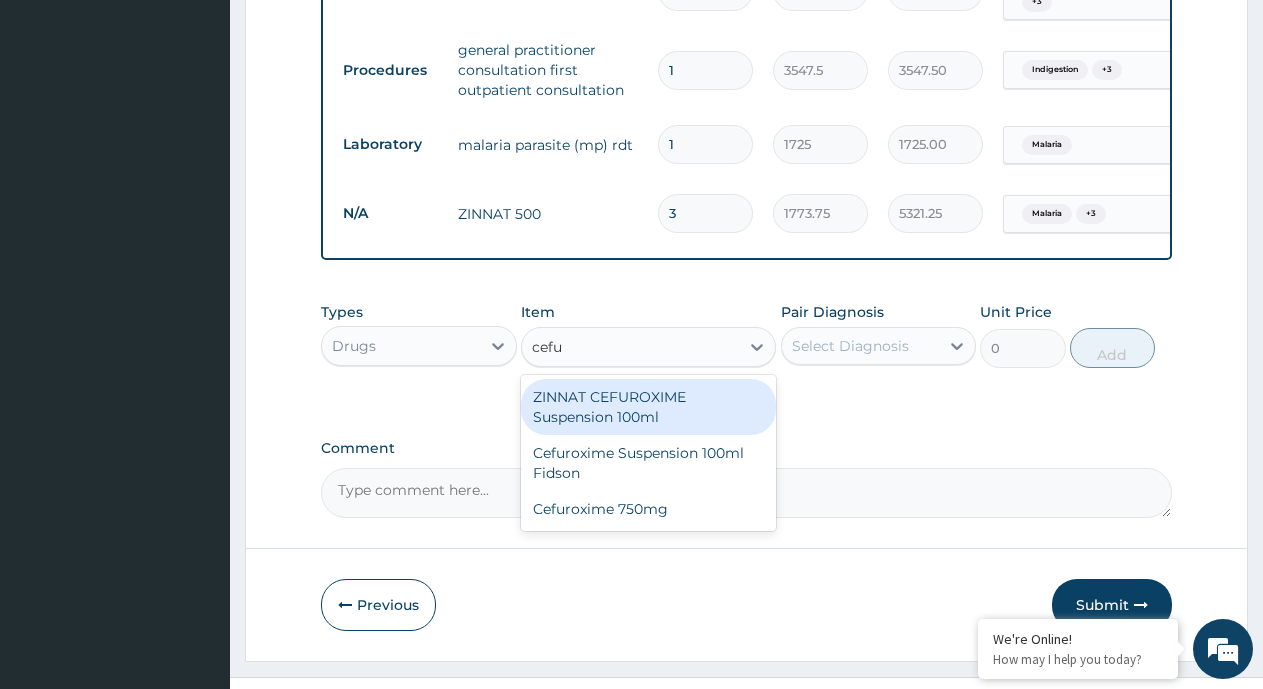 type 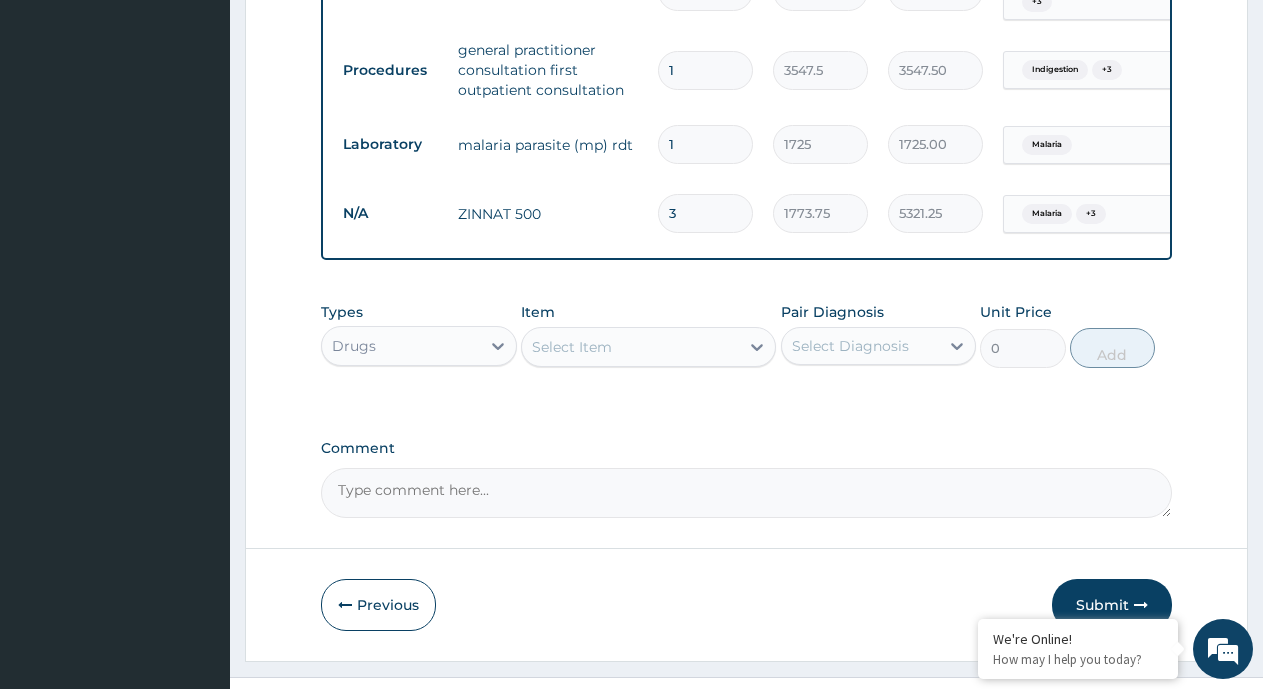 click on "Select Item" at bounding box center (630, 347) 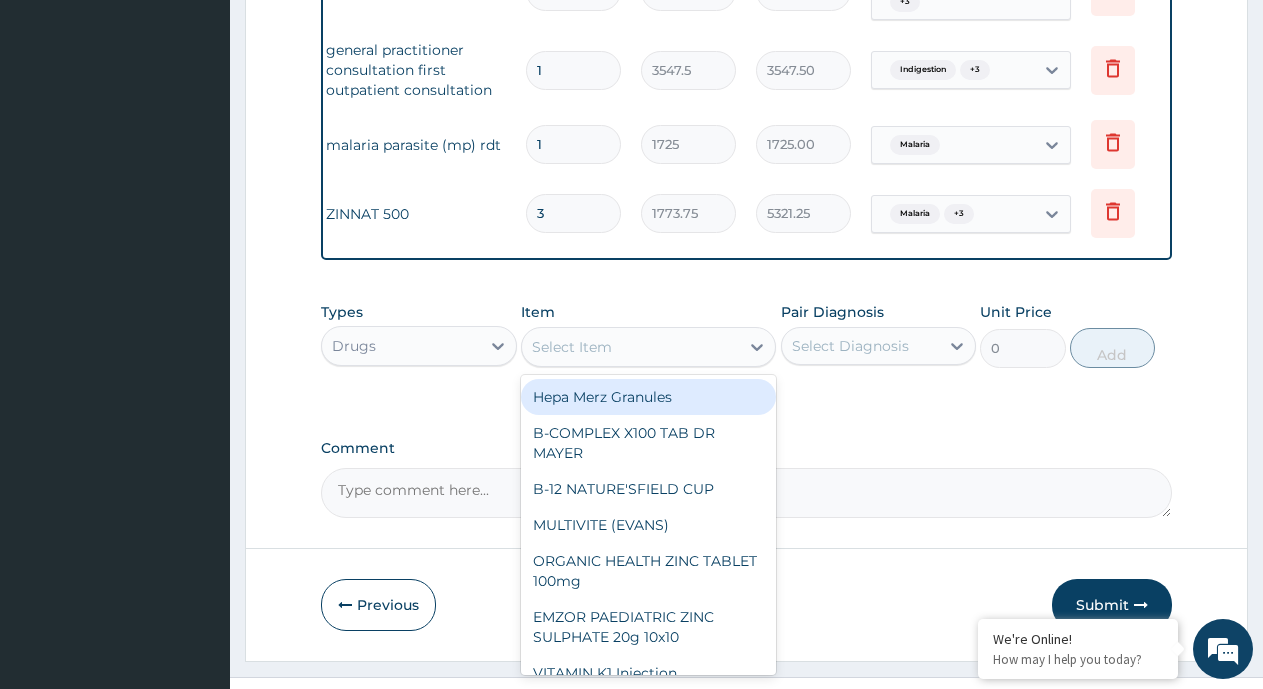 scroll, scrollTop: 0, scrollLeft: 153, axis: horizontal 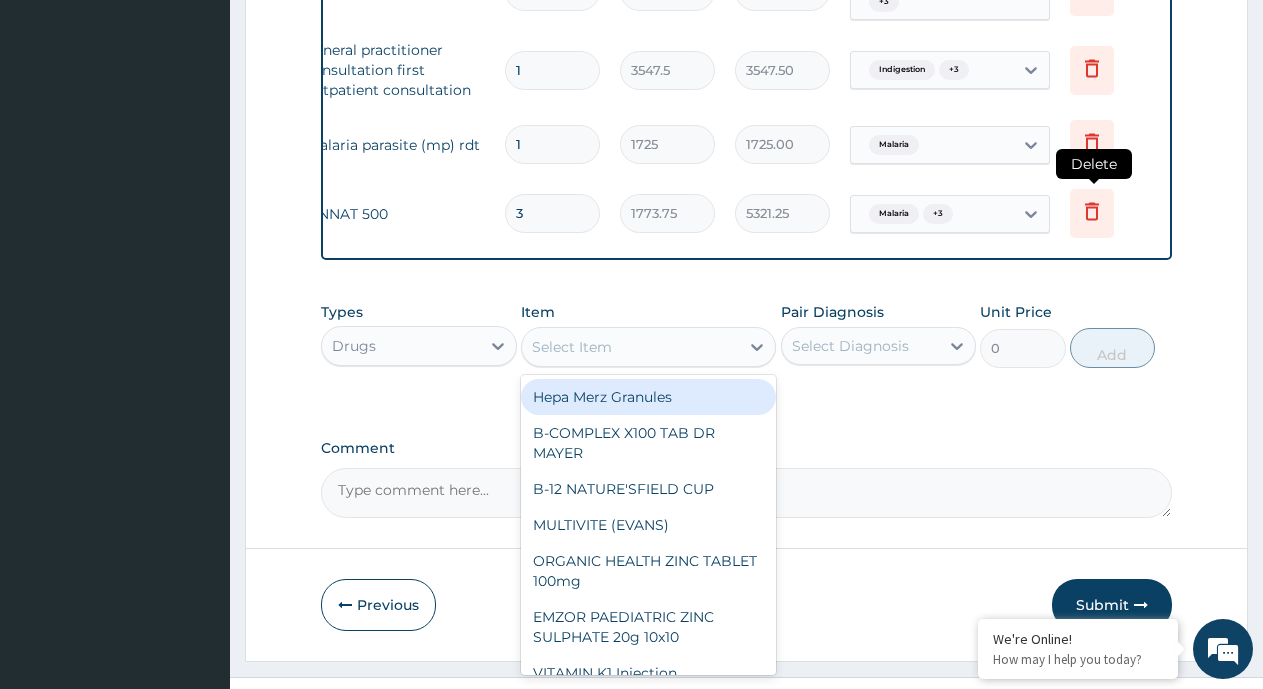 click 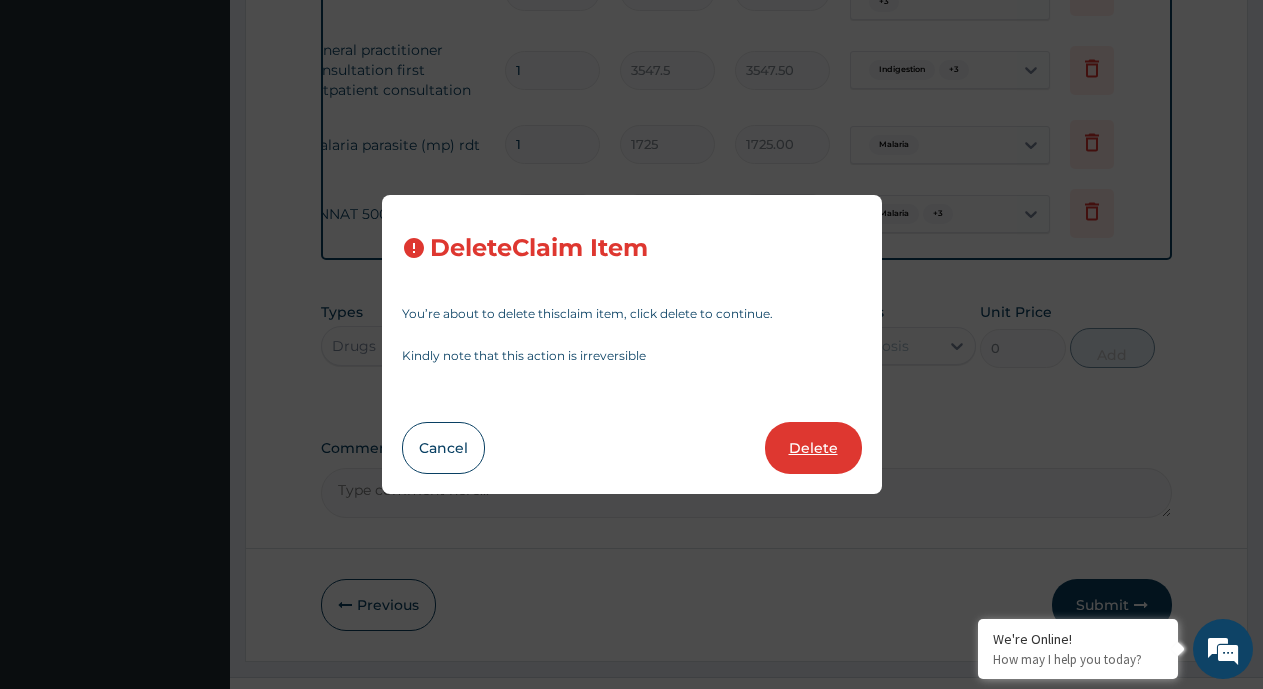 click on "Delete" at bounding box center (813, 448) 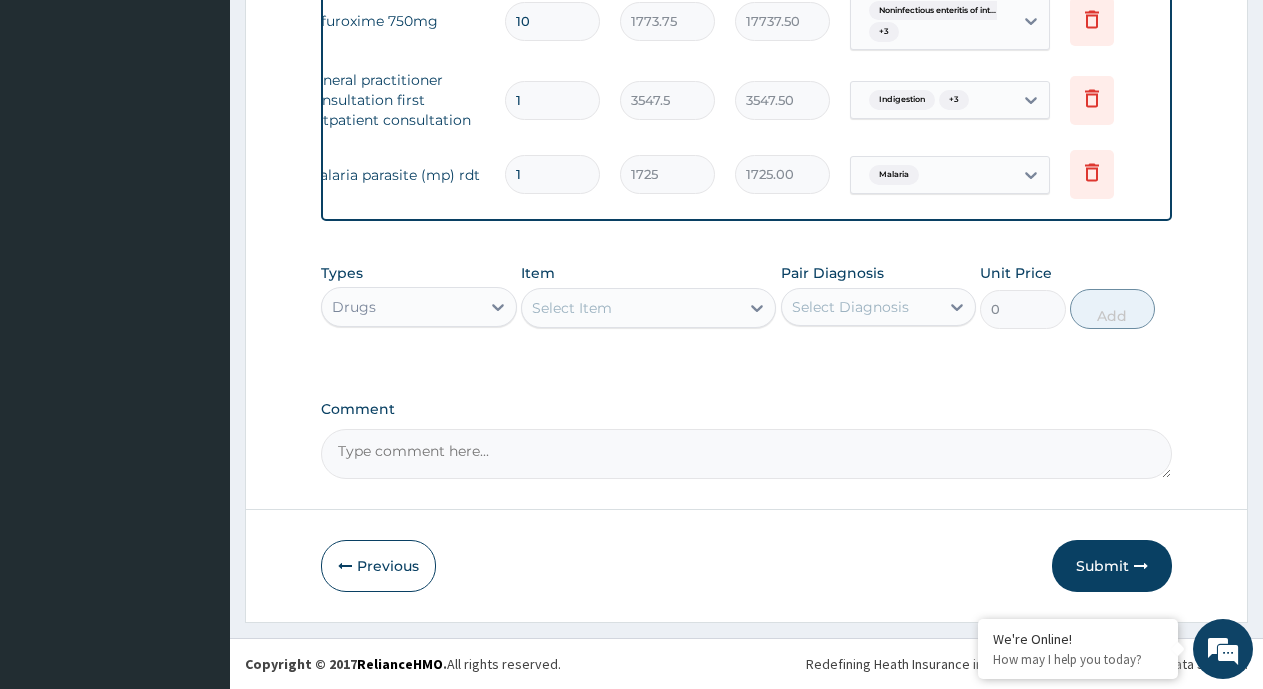 scroll, scrollTop: 1039, scrollLeft: 0, axis: vertical 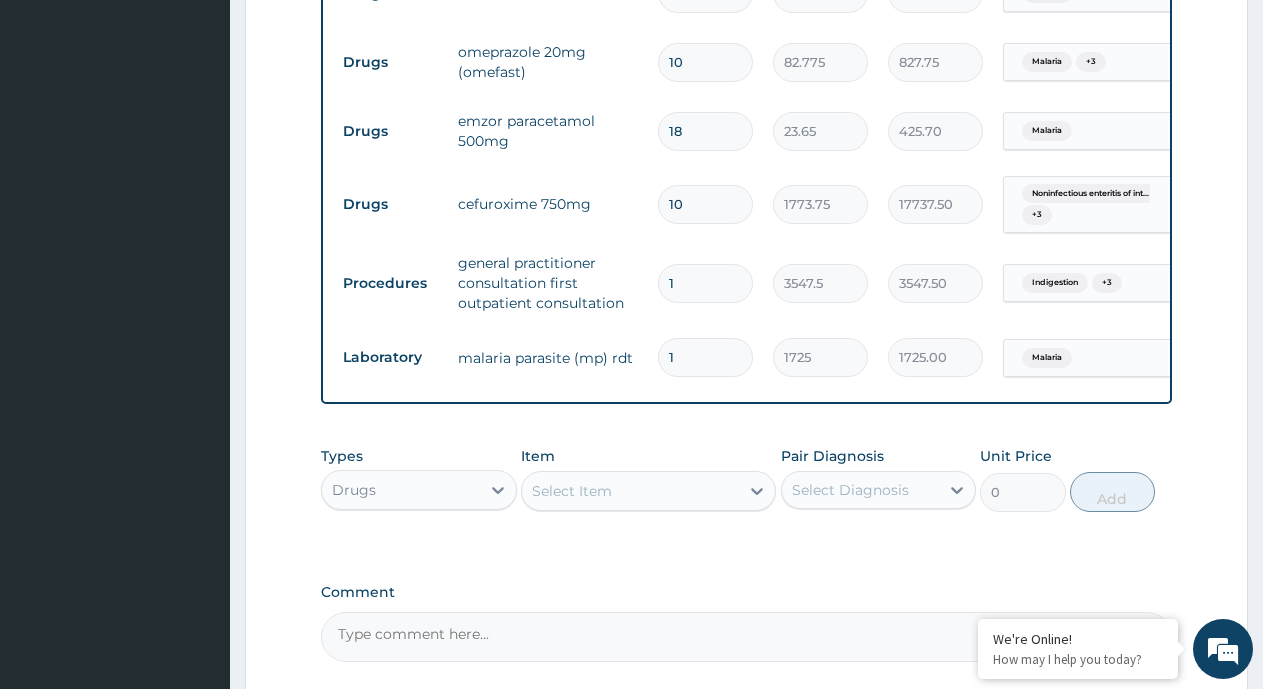 click on "10" at bounding box center (705, 204) 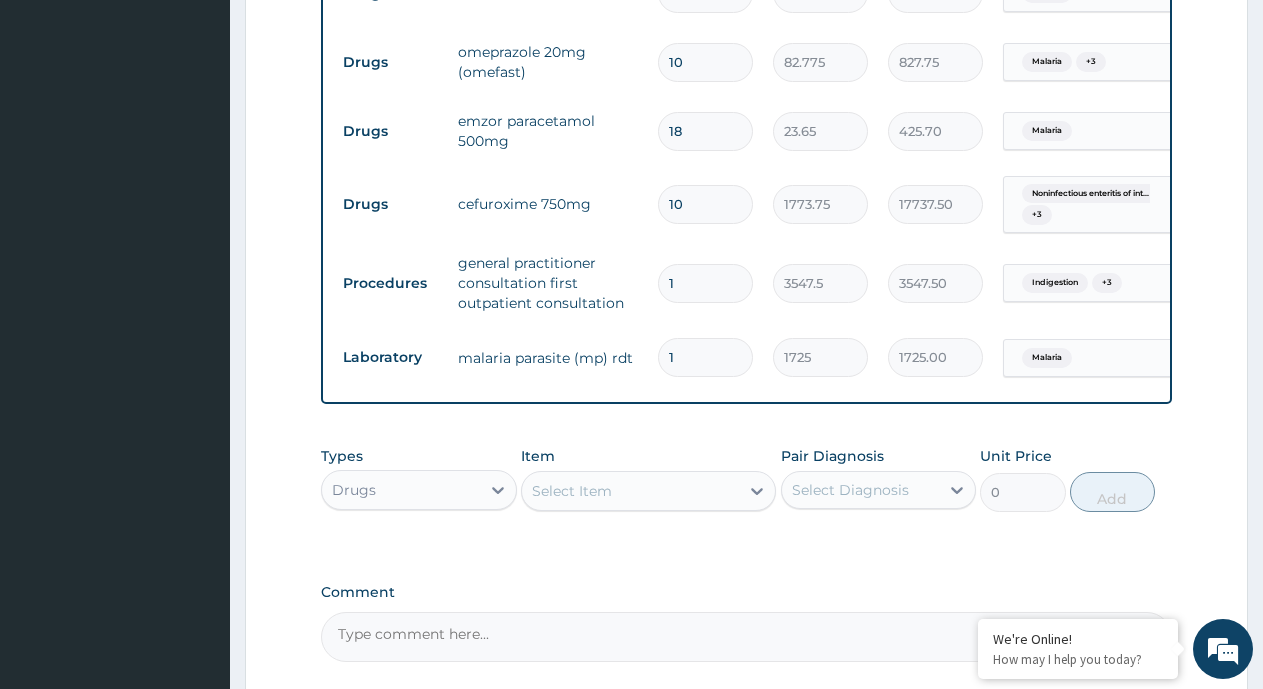type on "1" 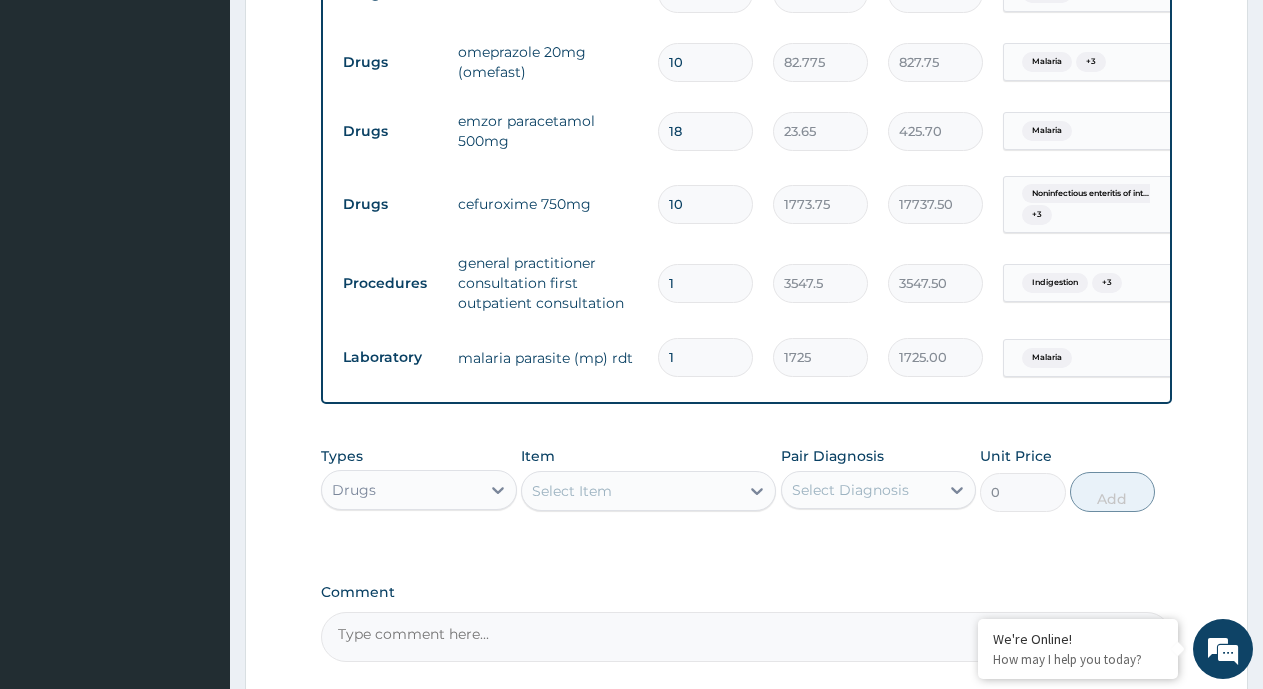 type on "1773.75" 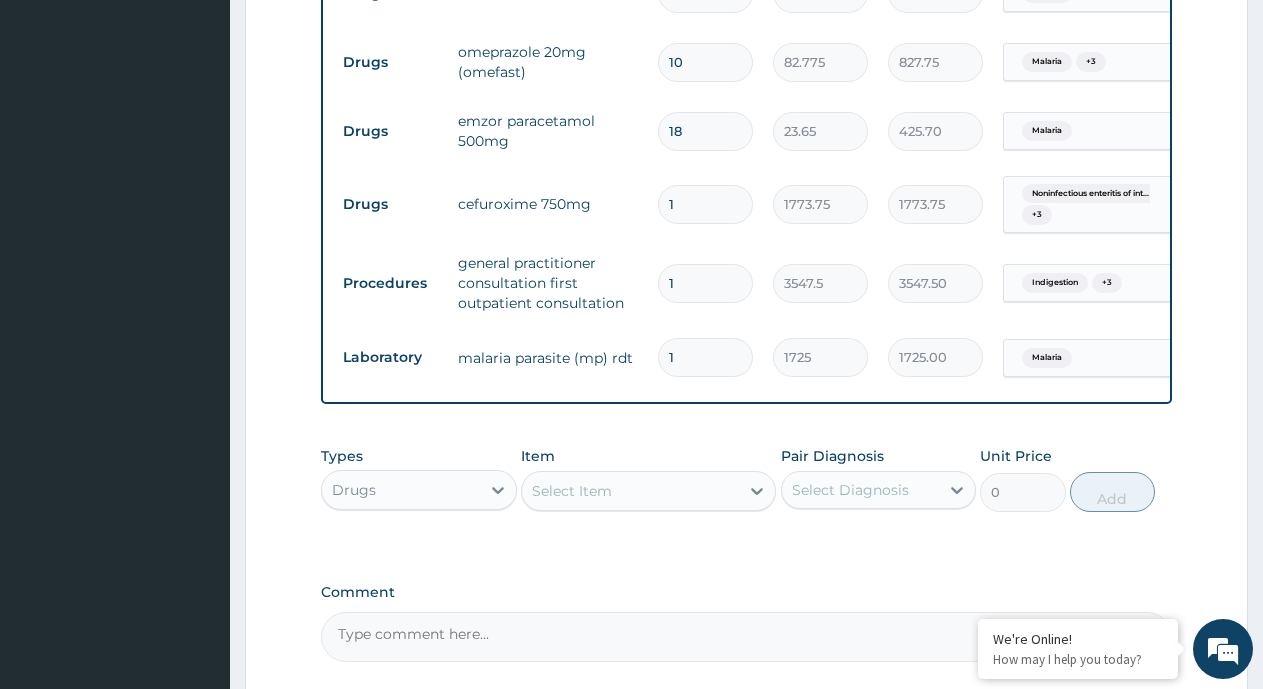 type 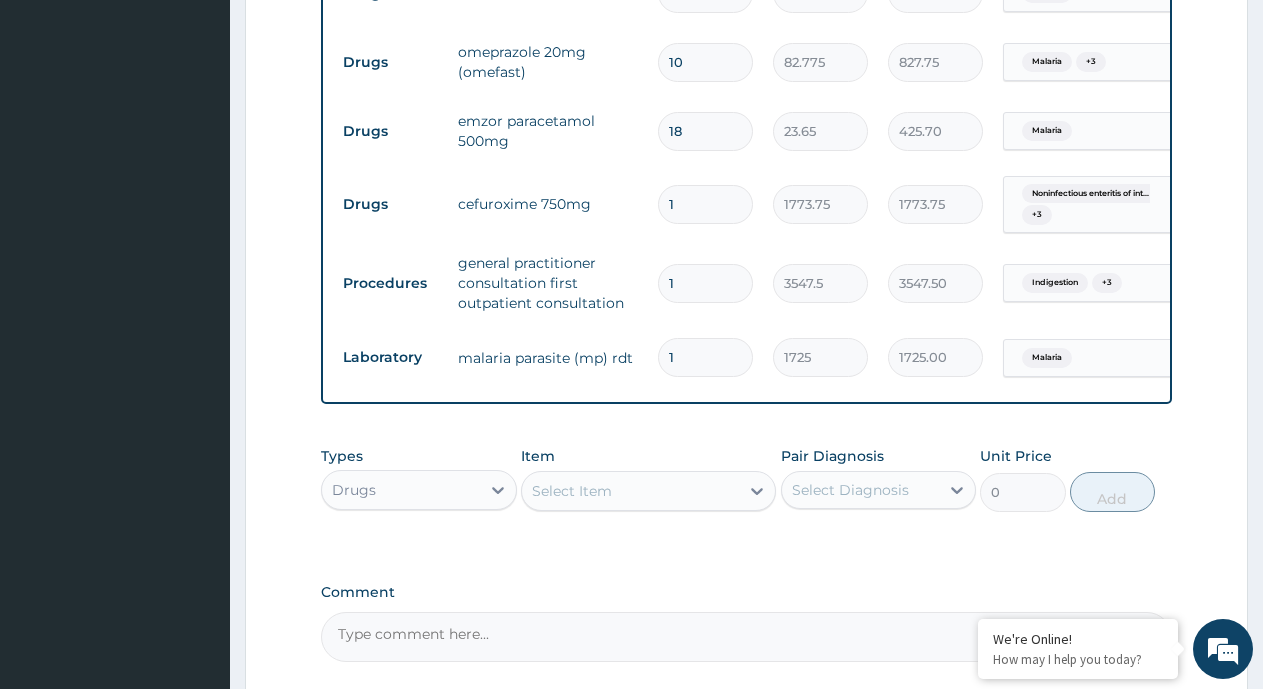 type on "0.00" 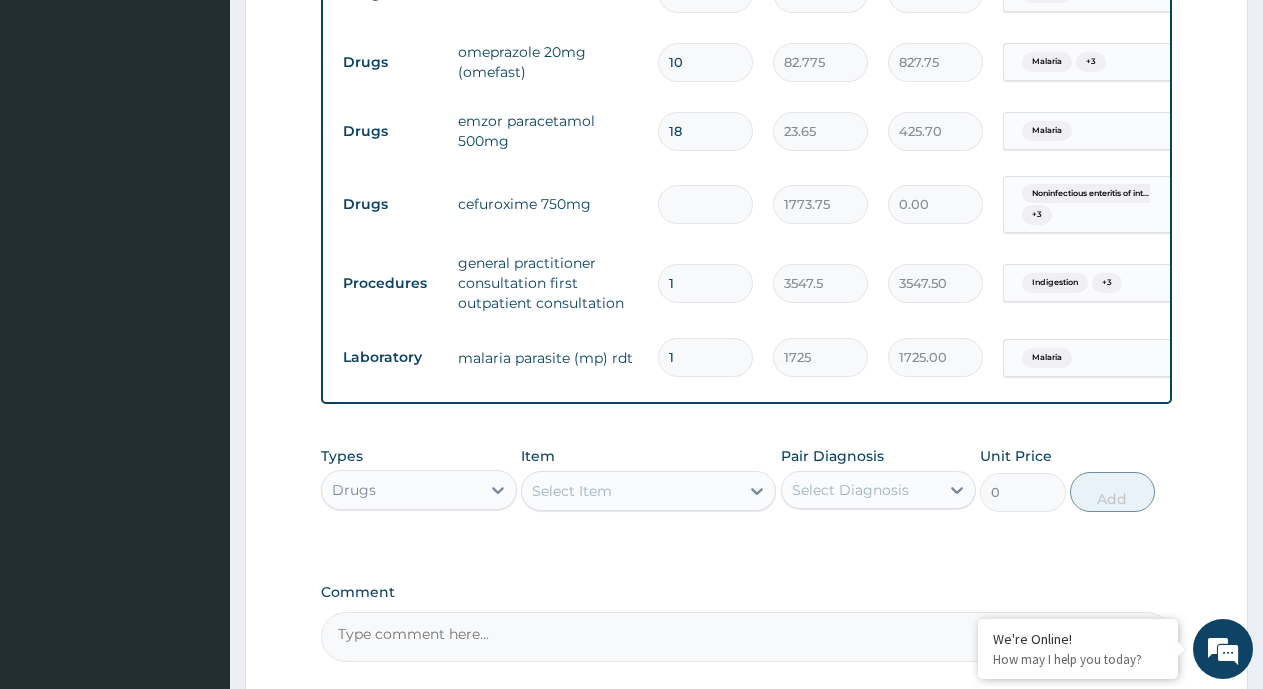 type on "5" 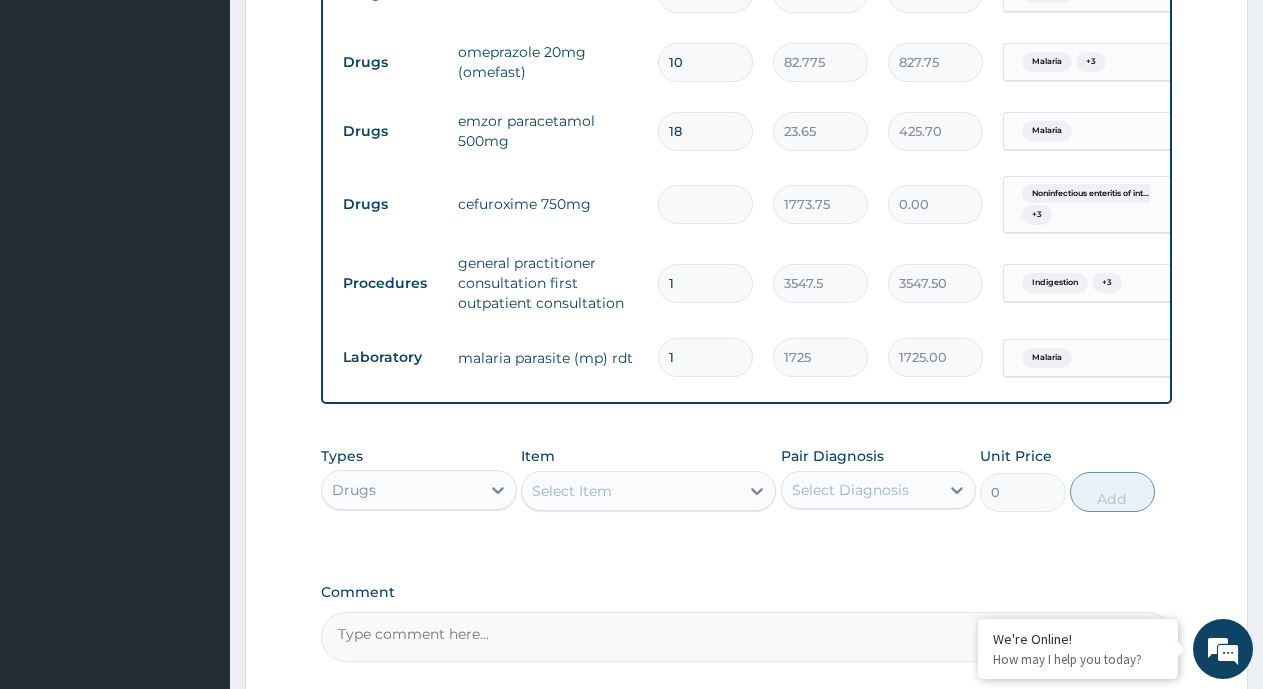 type on "8868.75" 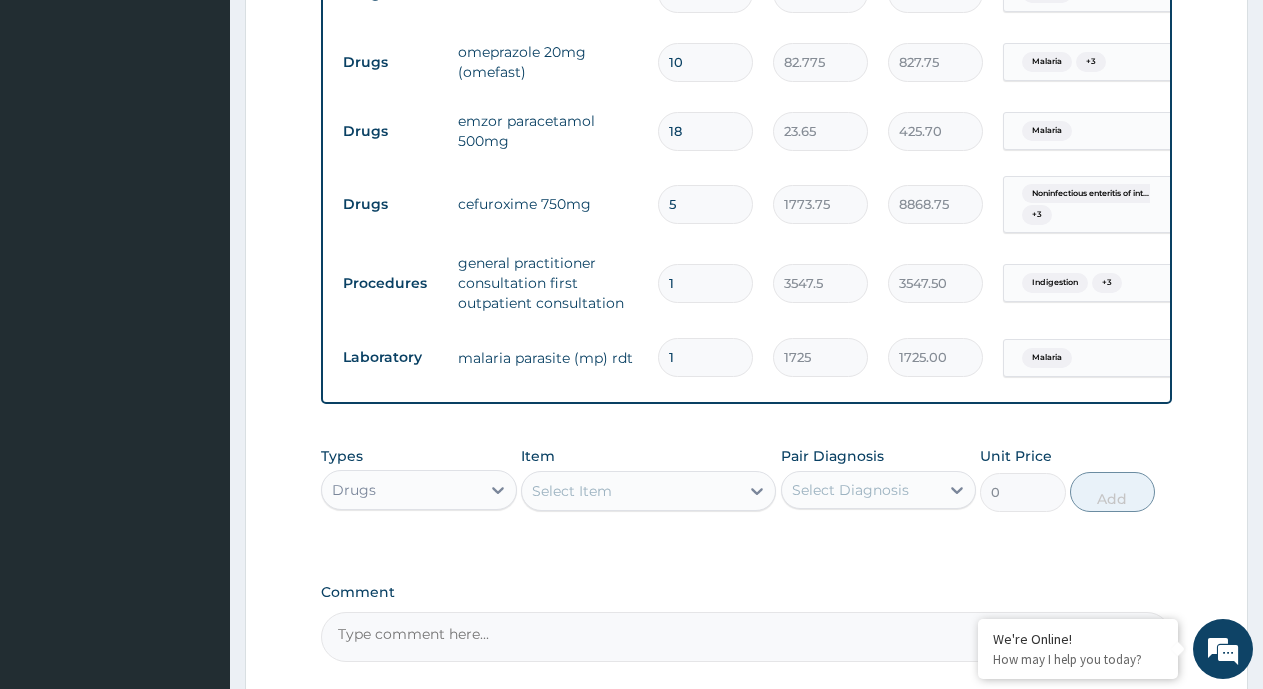 type 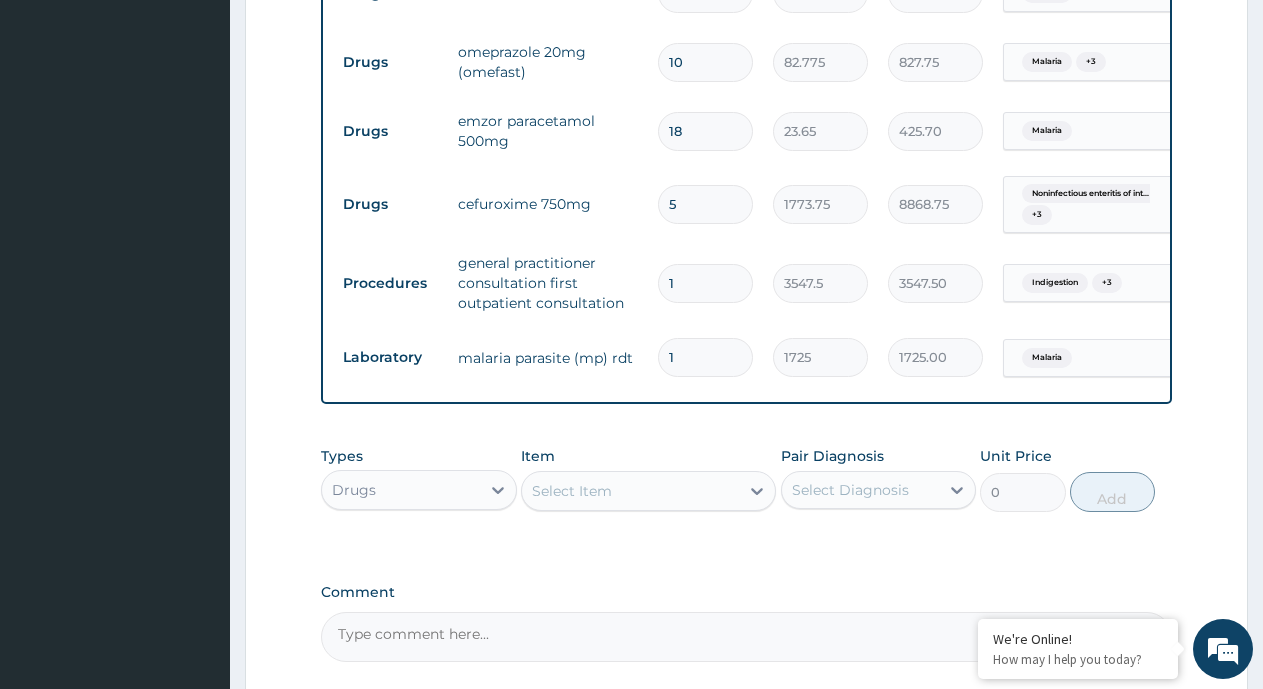 type on "0.00" 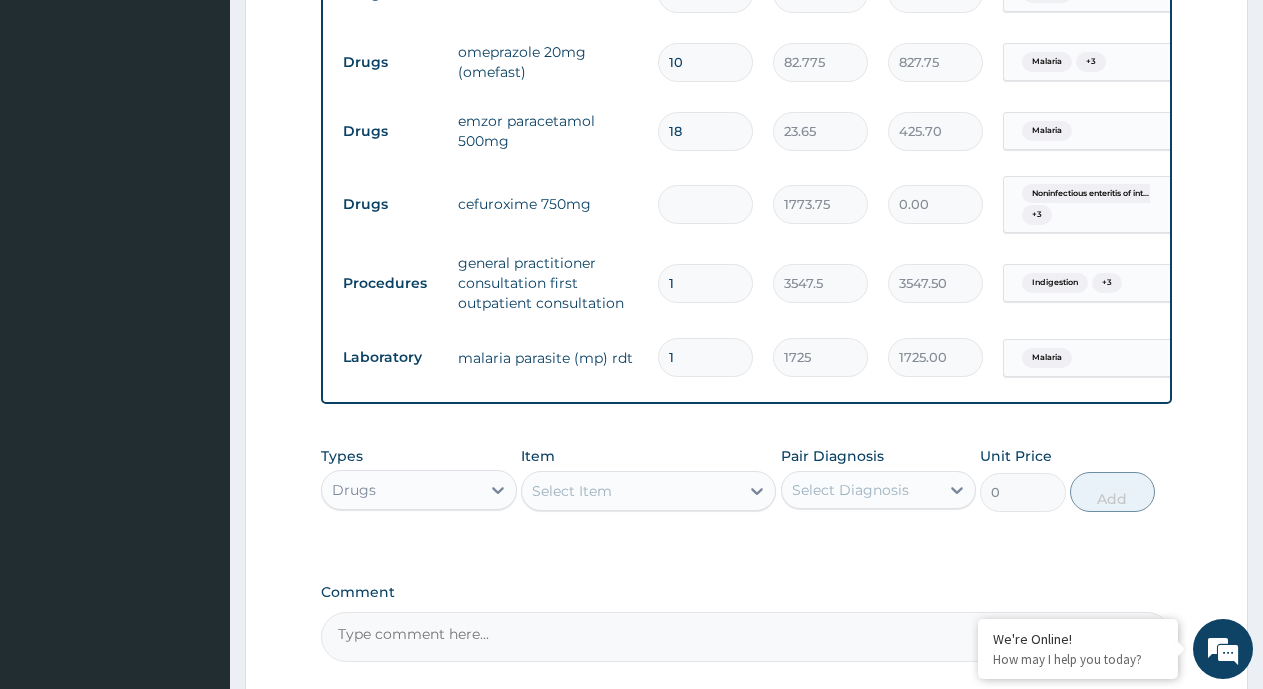 type on "4" 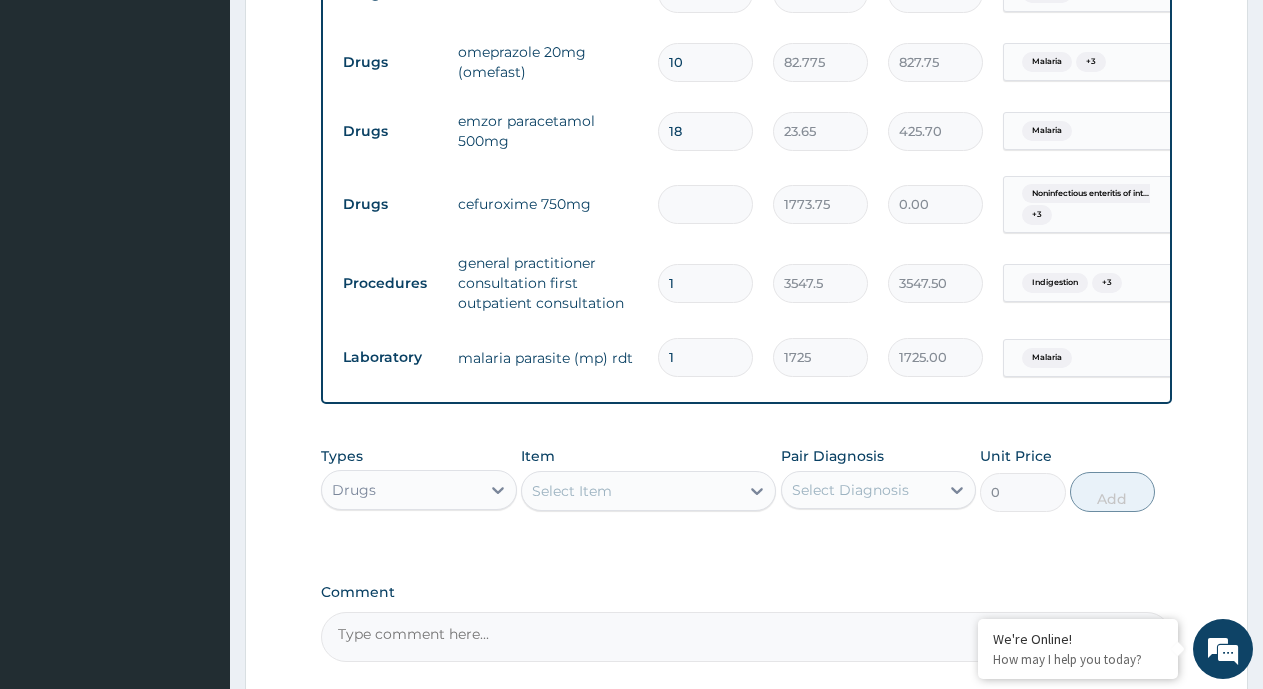 type on "7095.00" 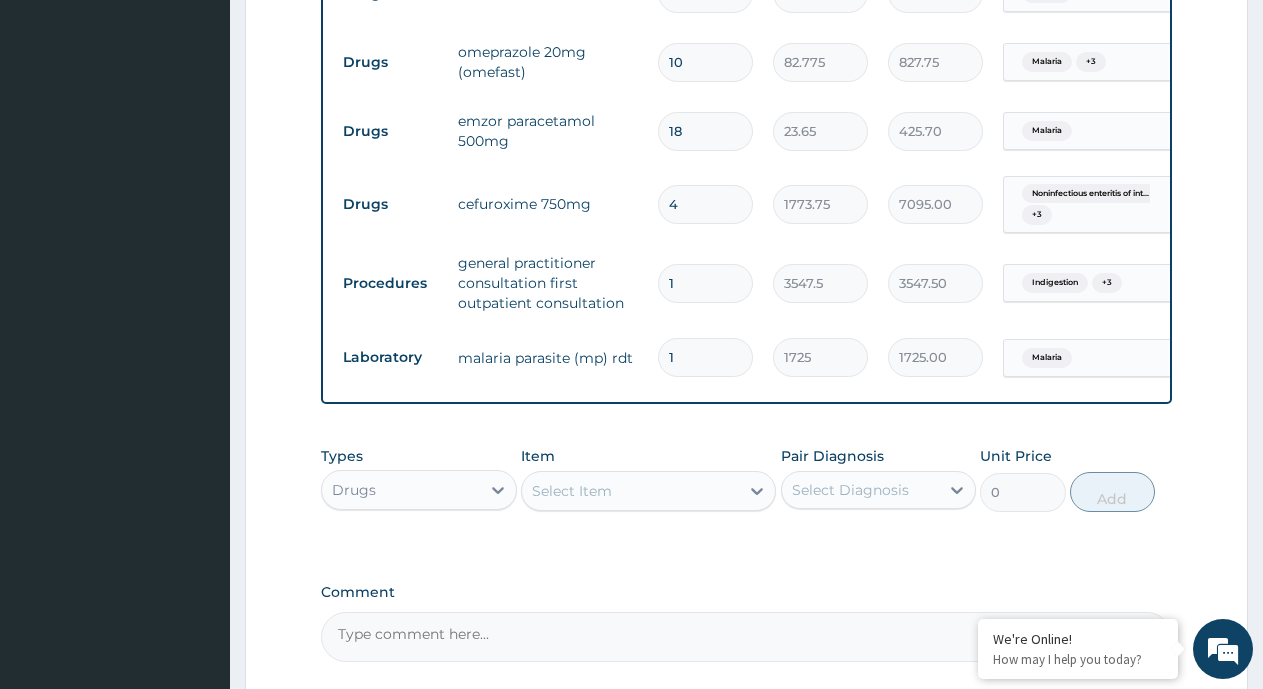 type on "4" 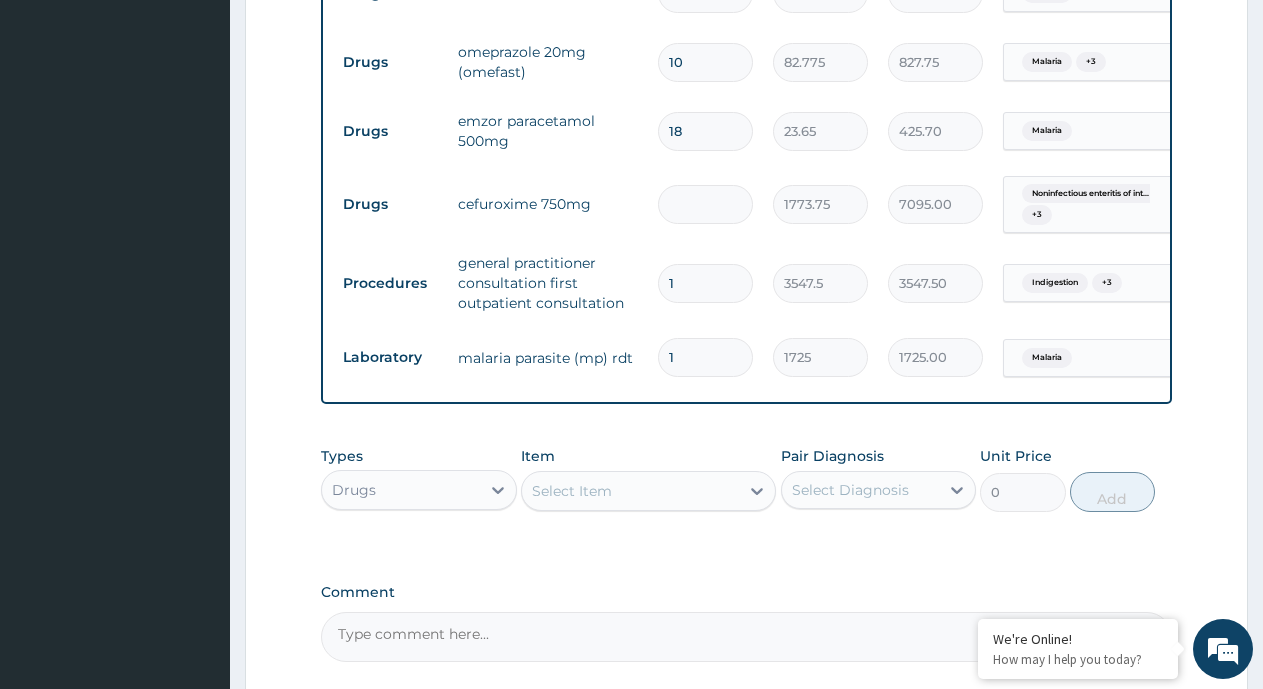 type on "0.00" 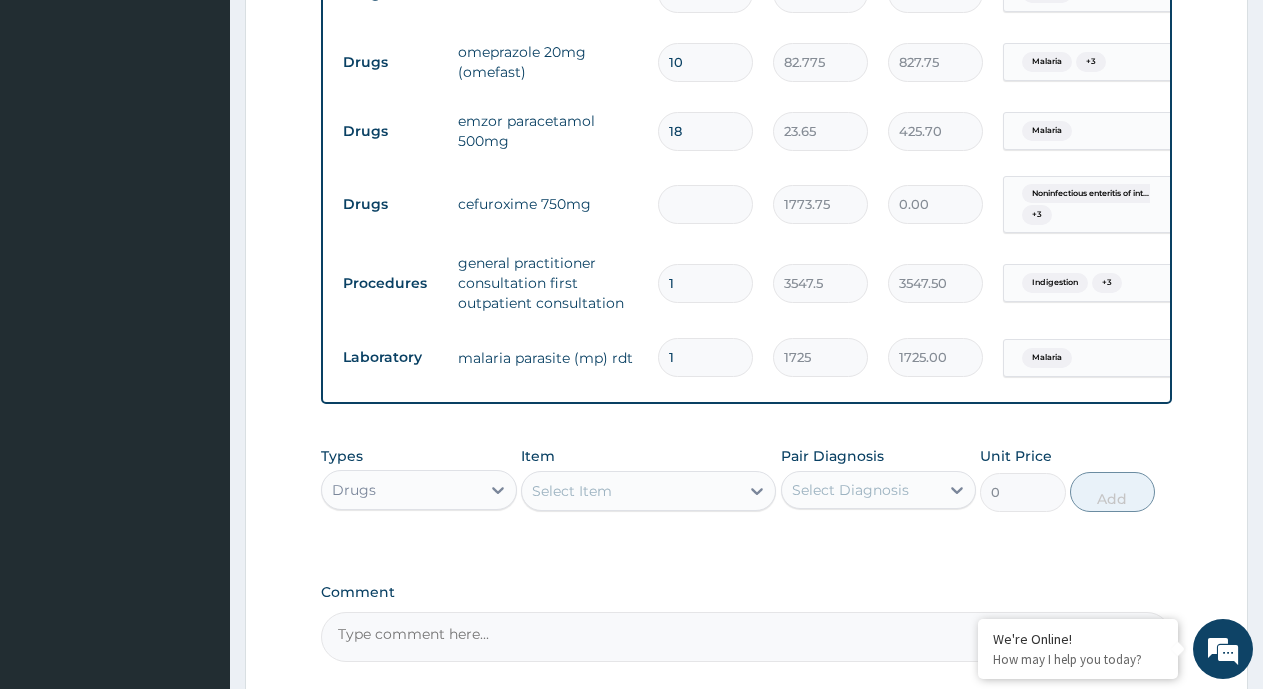 type on "5" 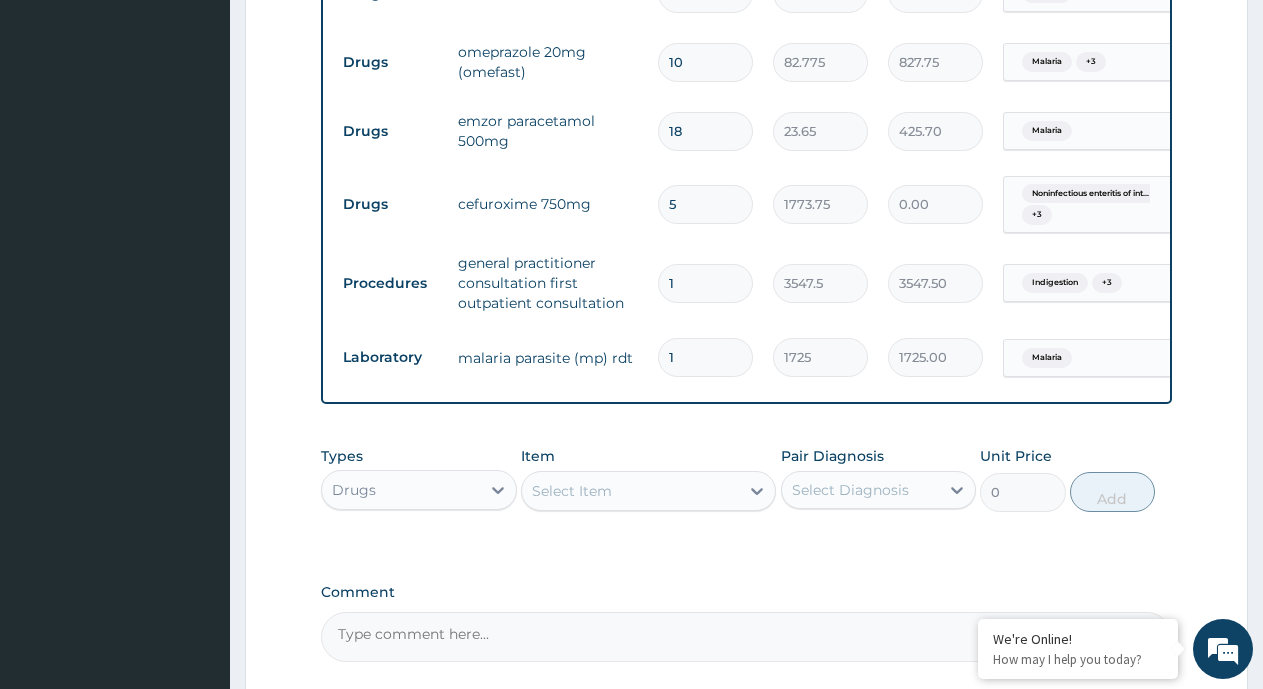 type on "8868.75" 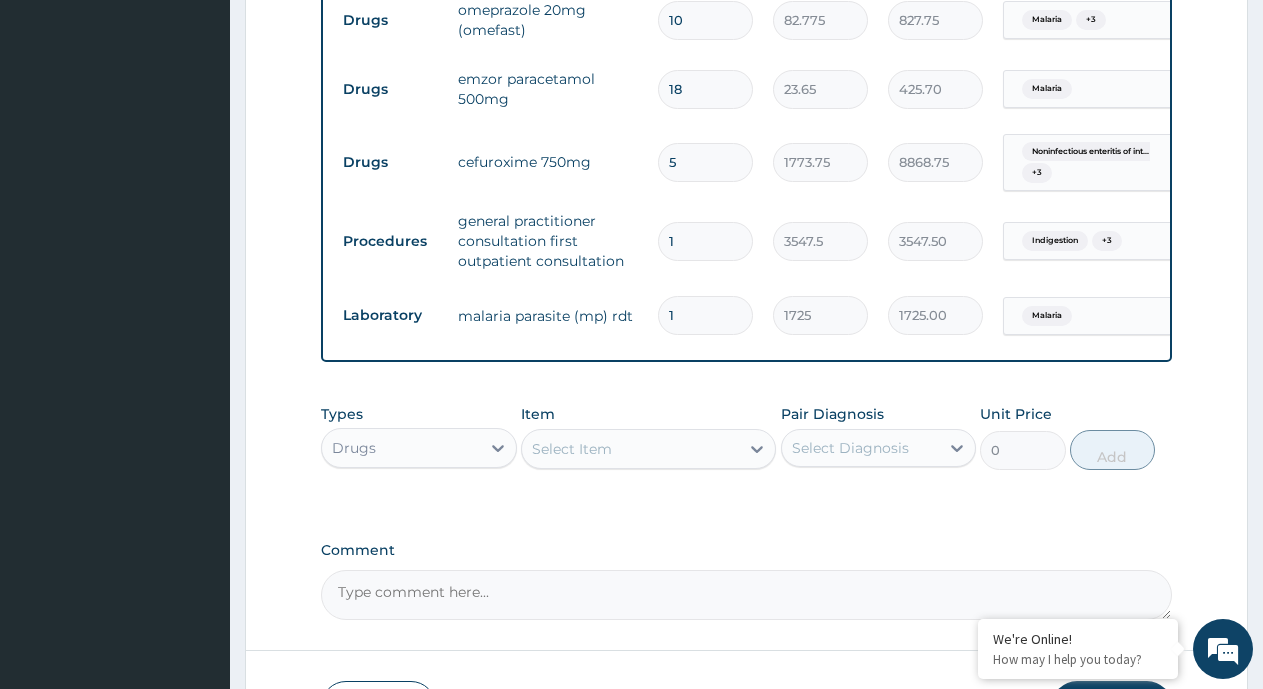 scroll, scrollTop: 939, scrollLeft: 0, axis: vertical 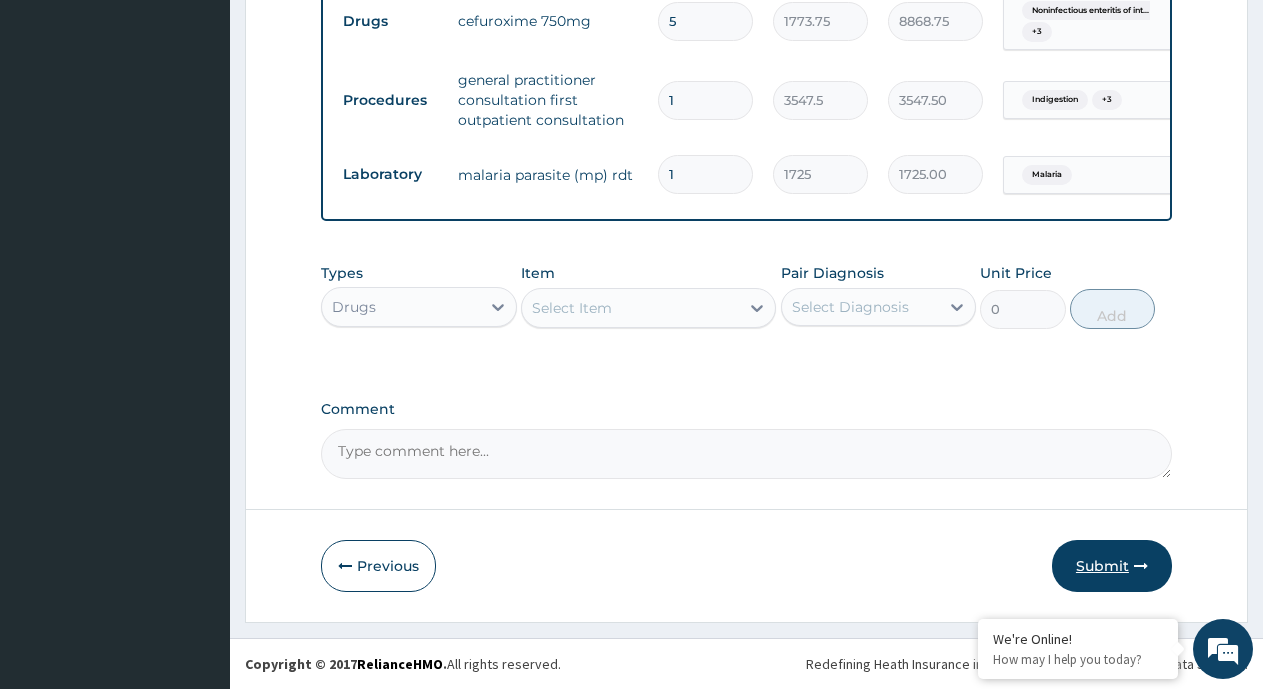 type on "5" 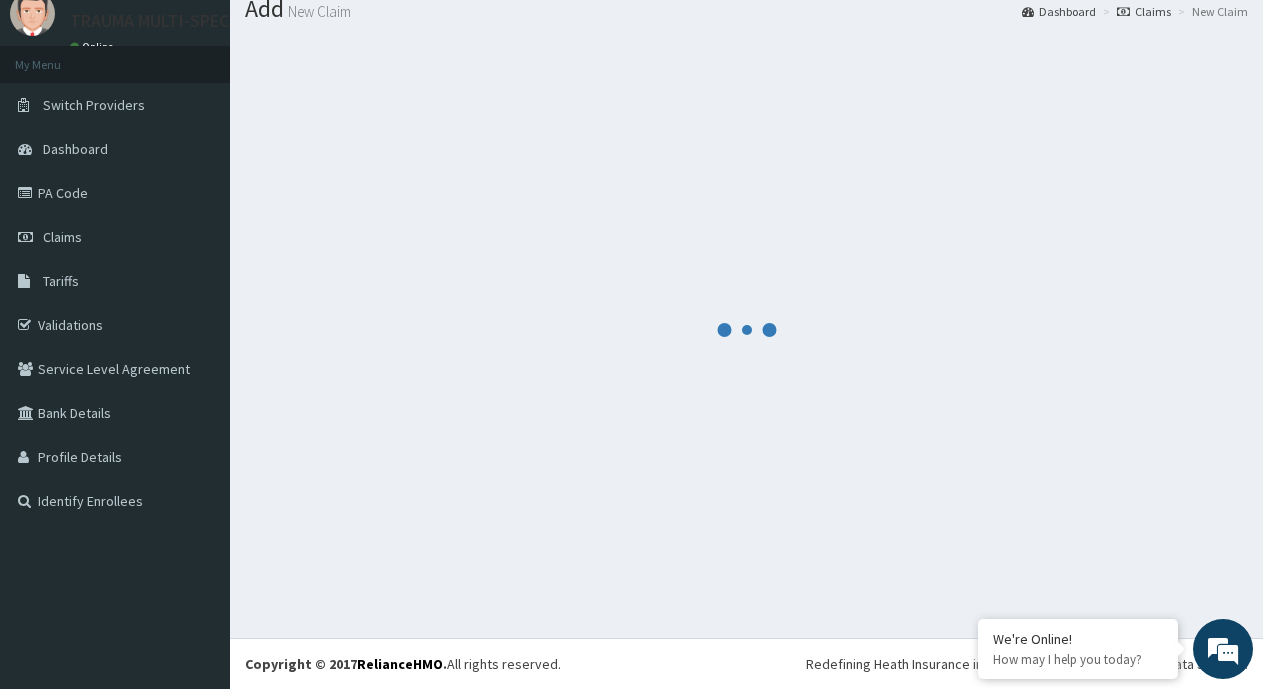 scroll, scrollTop: 69, scrollLeft: 0, axis: vertical 